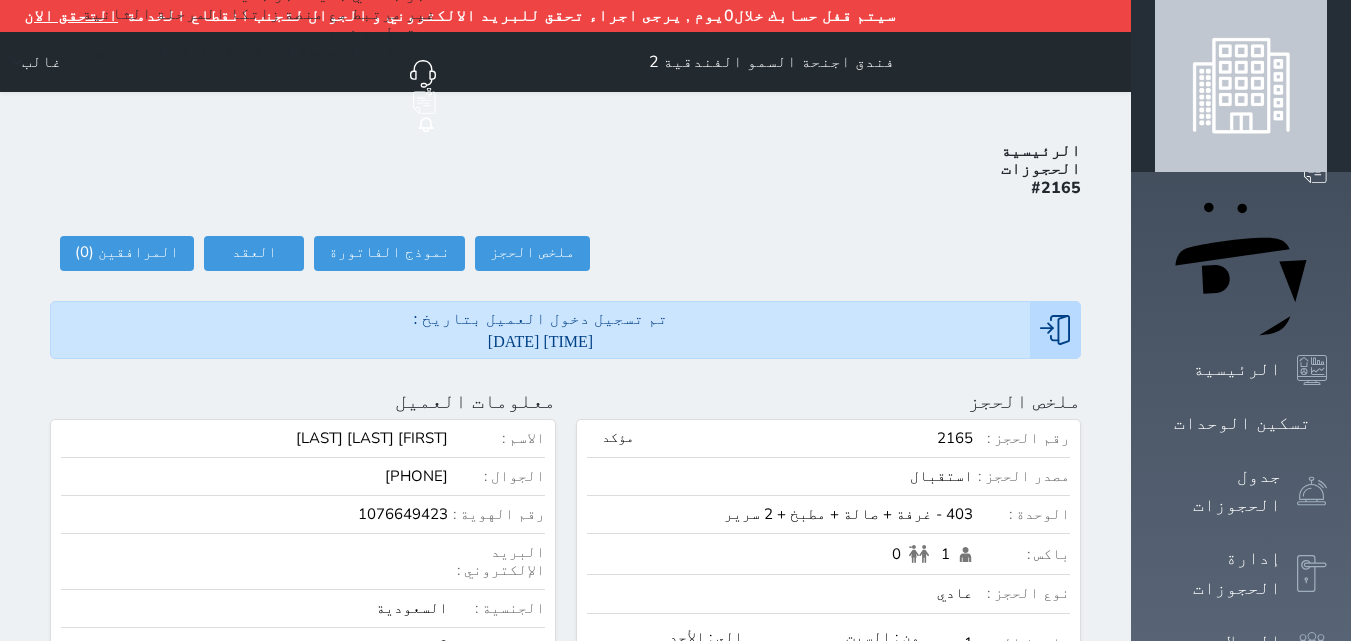 click on "تسكين الوحدات" at bounding box center [1242, 423] 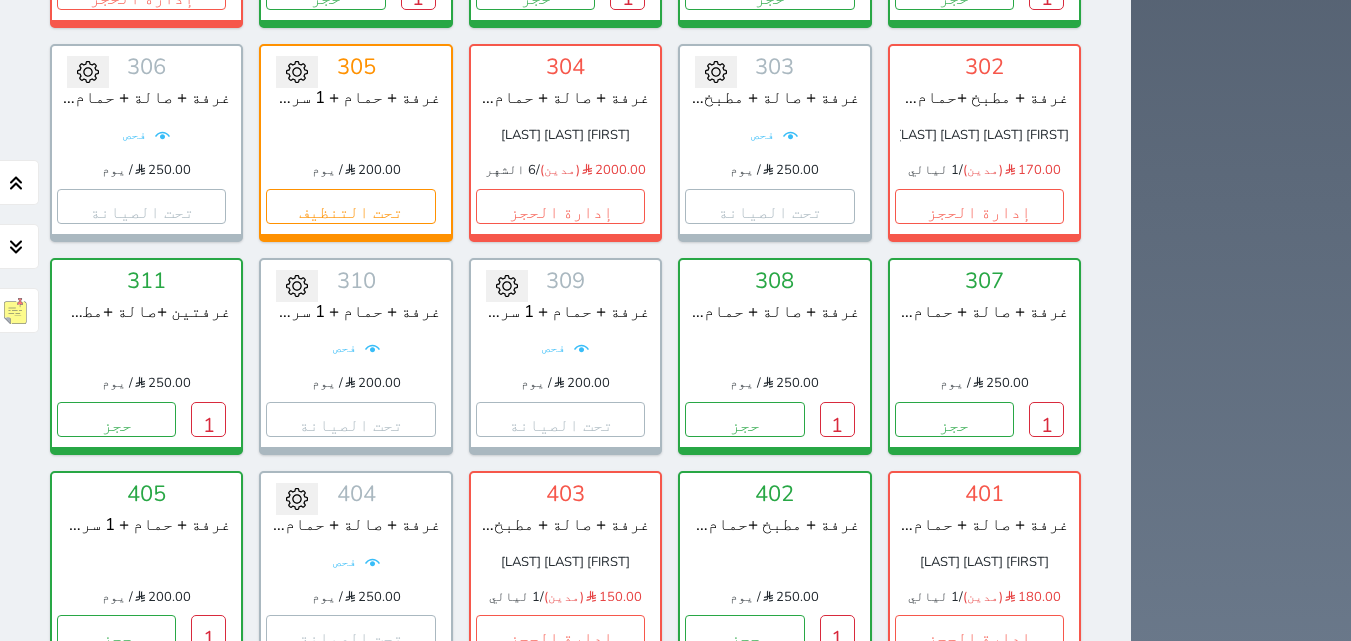 scroll, scrollTop: 910, scrollLeft: 0, axis: vertical 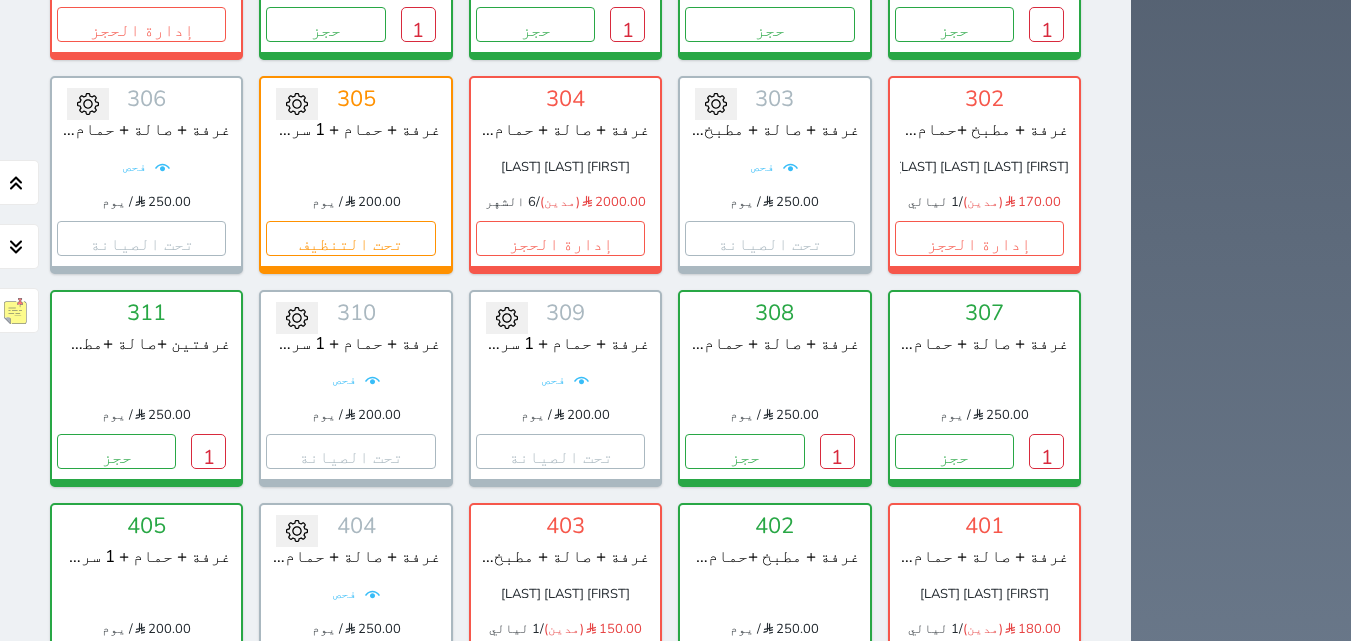 click on "1" at bounding box center (1046, 878) 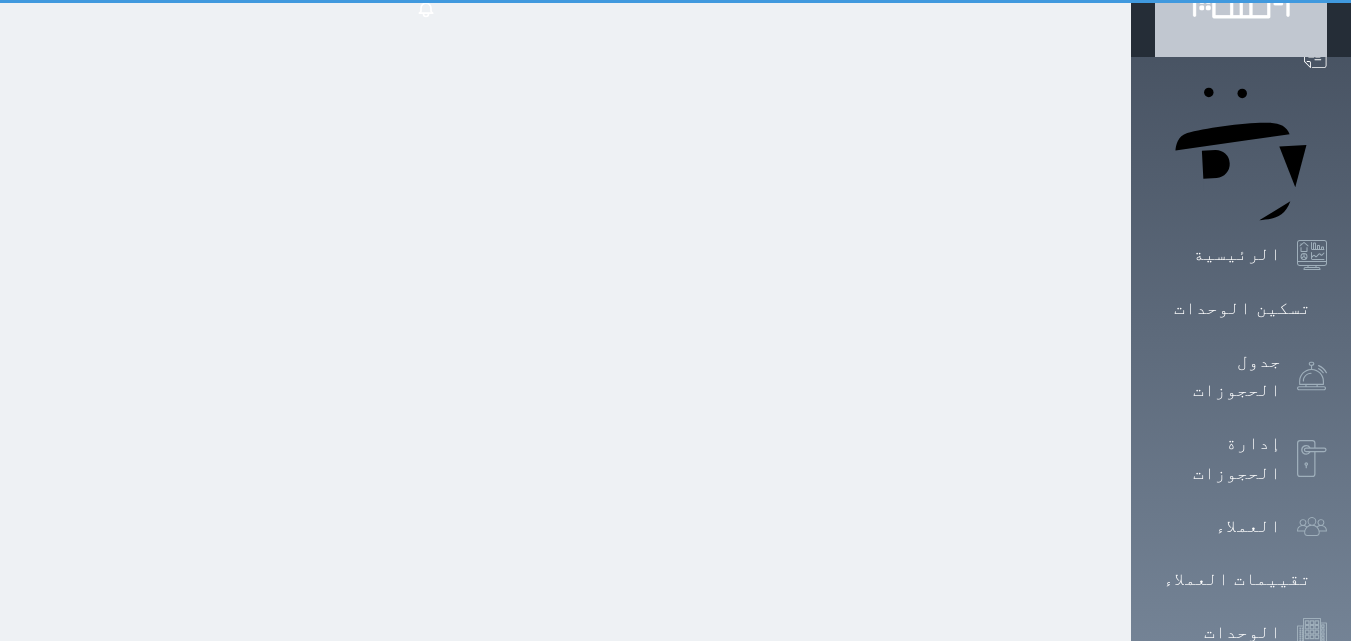 scroll, scrollTop: 0, scrollLeft: 0, axis: both 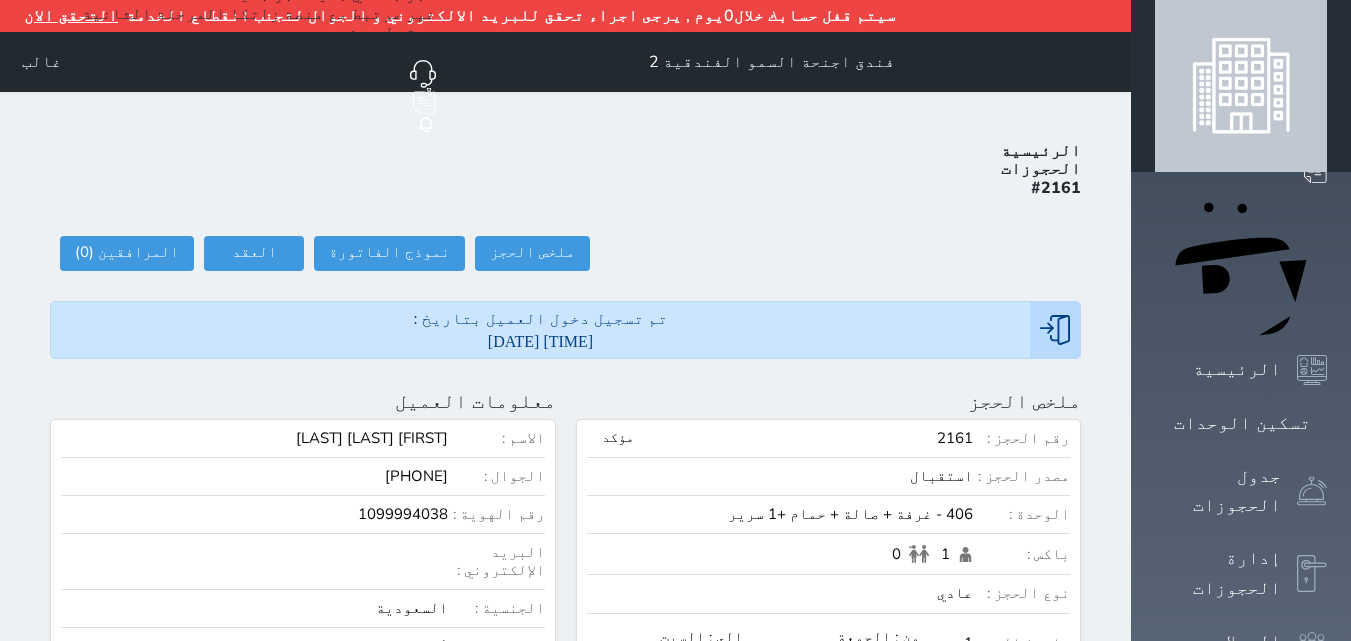 click on "حجز جماعي جديد   حجز جديد             الرئيسية     تسكين الوحدات     جدول الحجوزات     إدارة الحجوزات         العملاء     تقييمات العملاء     الوحدات     الخدمات         الدعم الفني" at bounding box center [1241, 766] 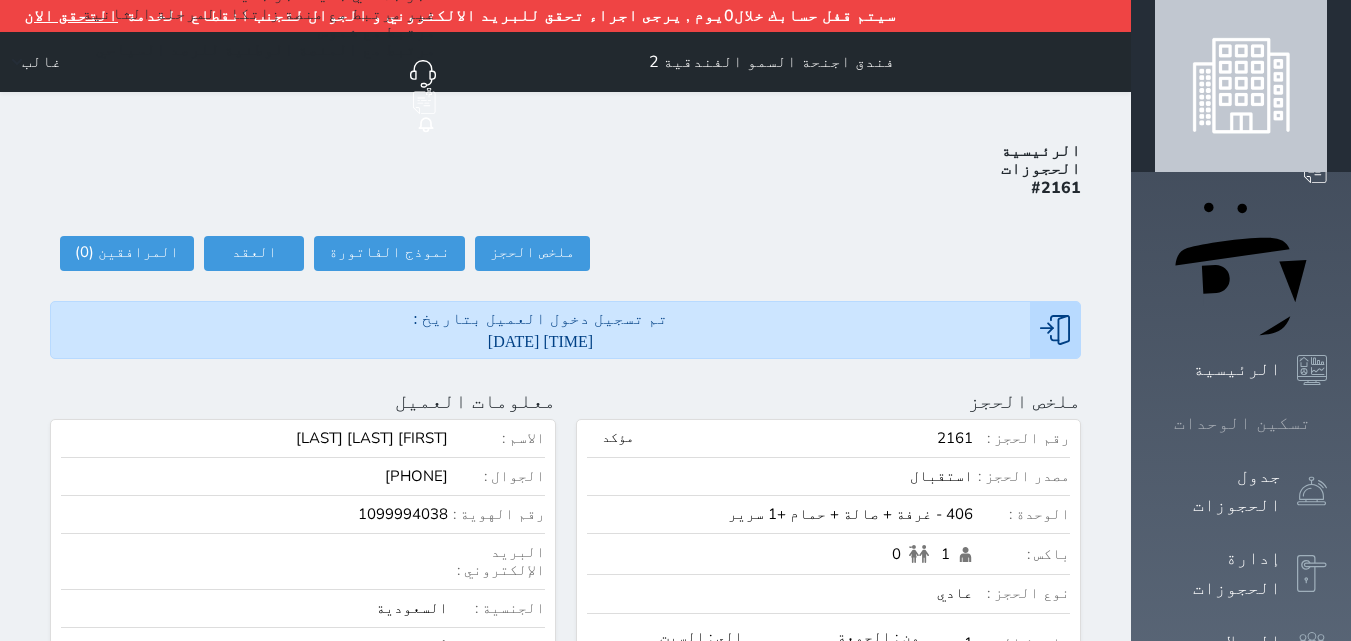 click on "تسكين الوحدات" at bounding box center (1242, 423) 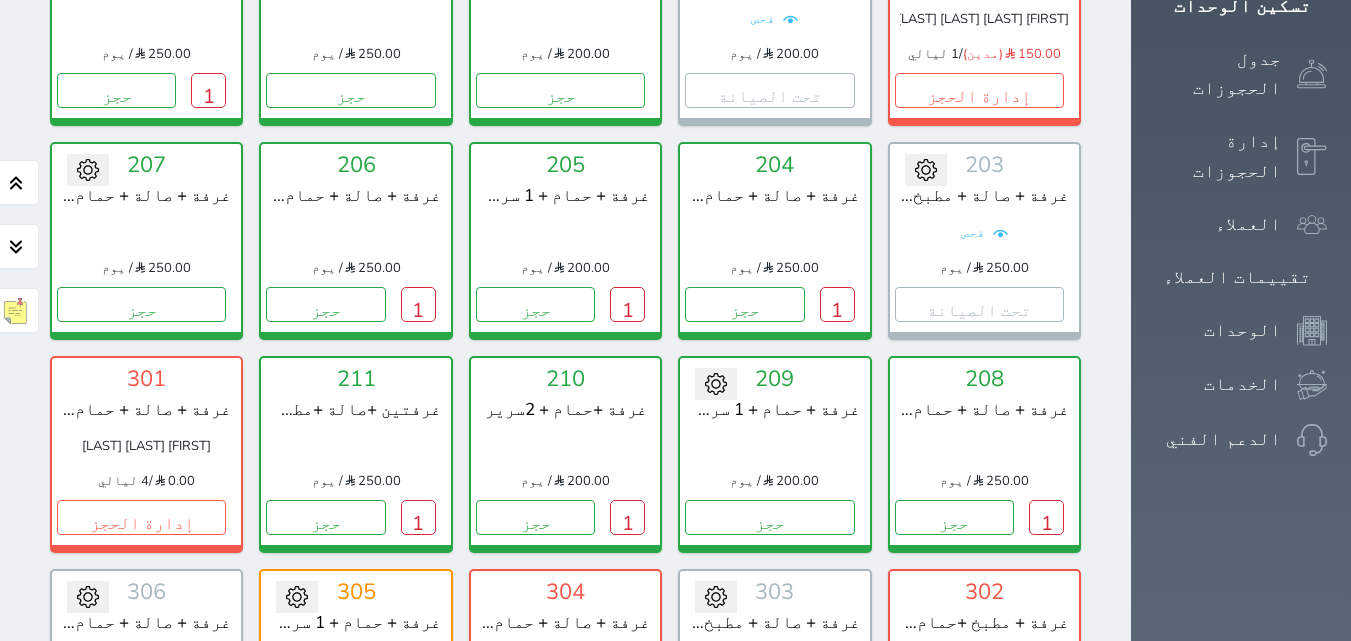 scroll, scrollTop: 410, scrollLeft: 0, axis: vertical 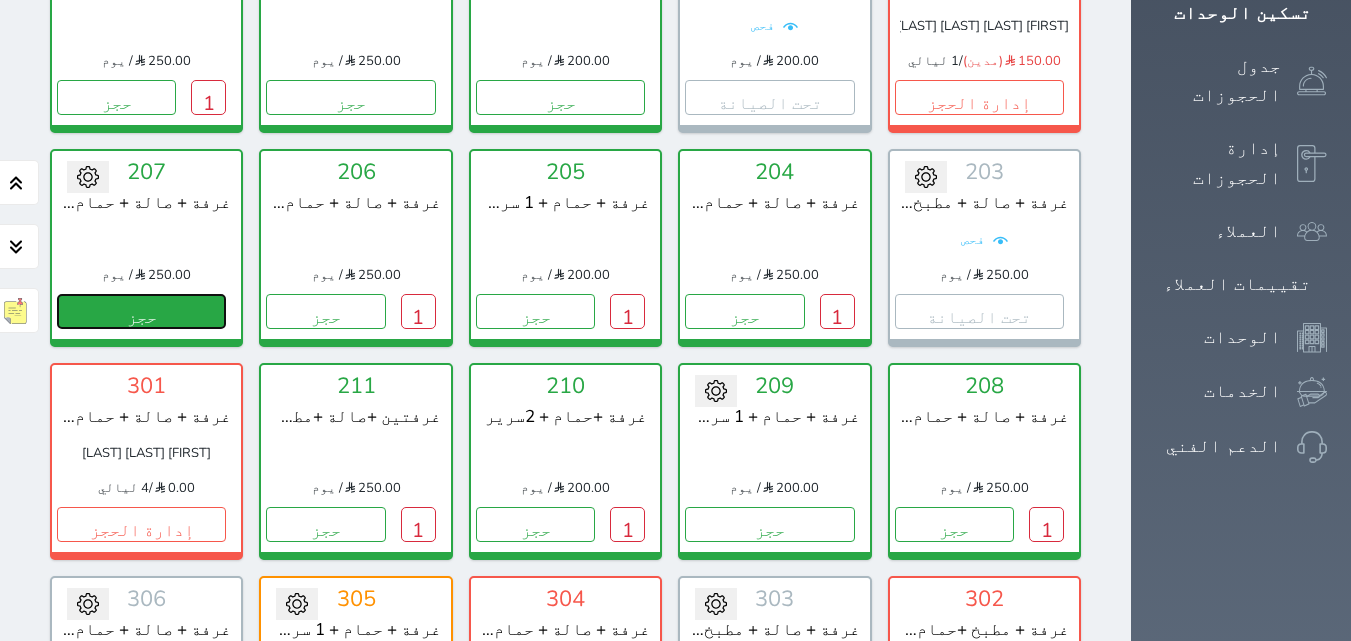 click on "حجز" at bounding box center [141, 311] 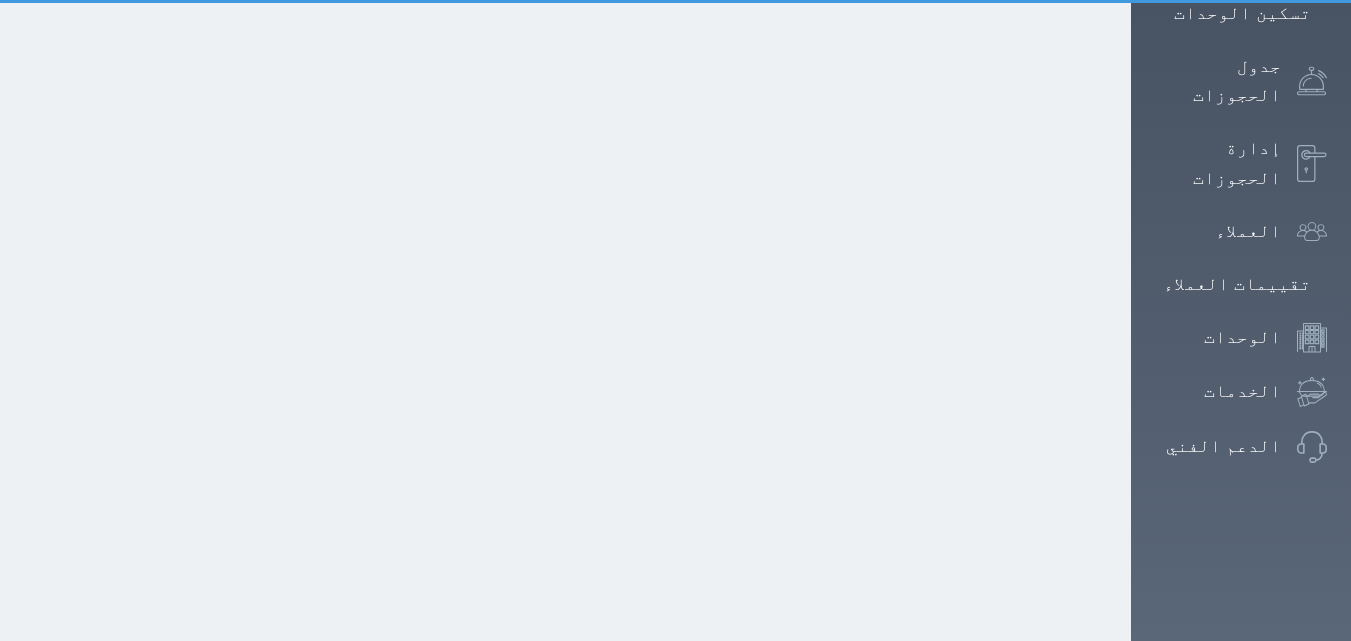 scroll, scrollTop: 63, scrollLeft: 0, axis: vertical 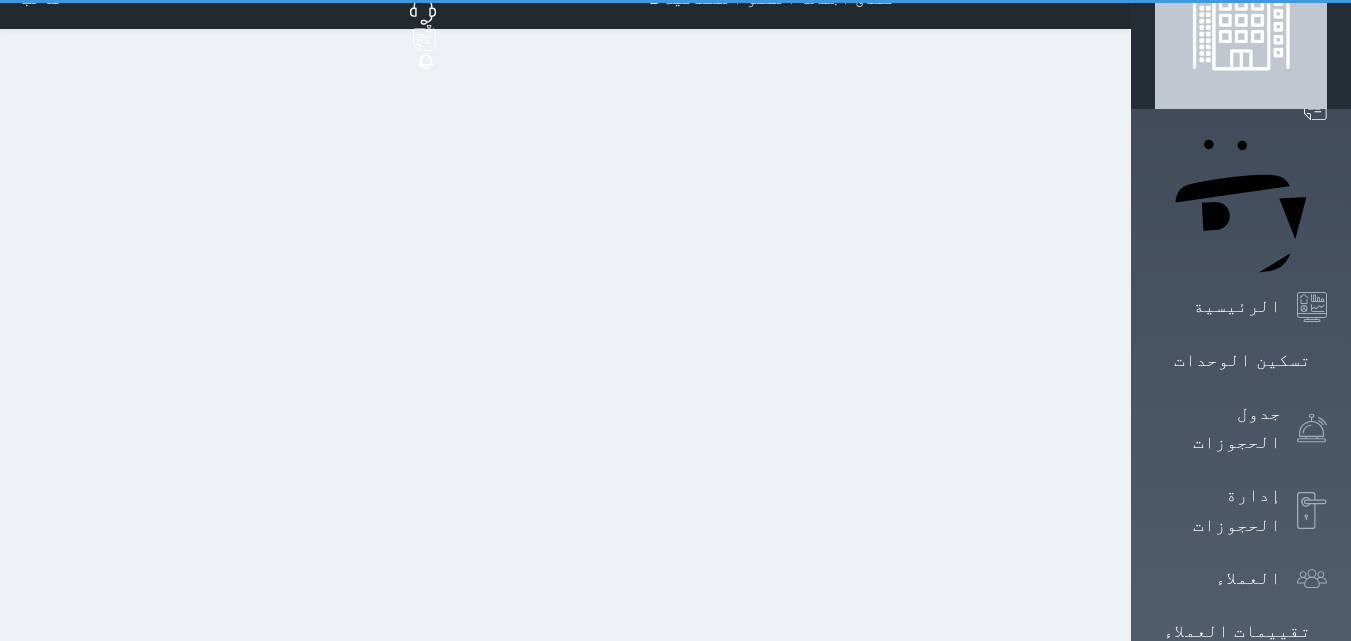 select on "1" 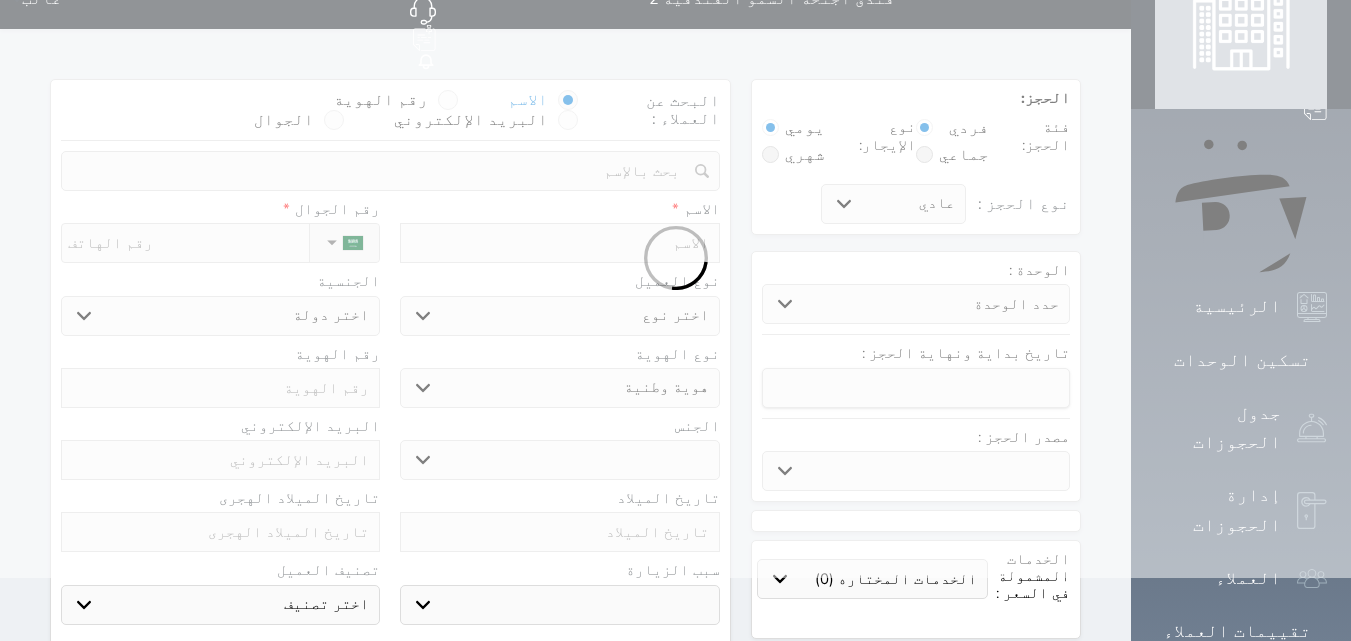 scroll, scrollTop: 0, scrollLeft: 0, axis: both 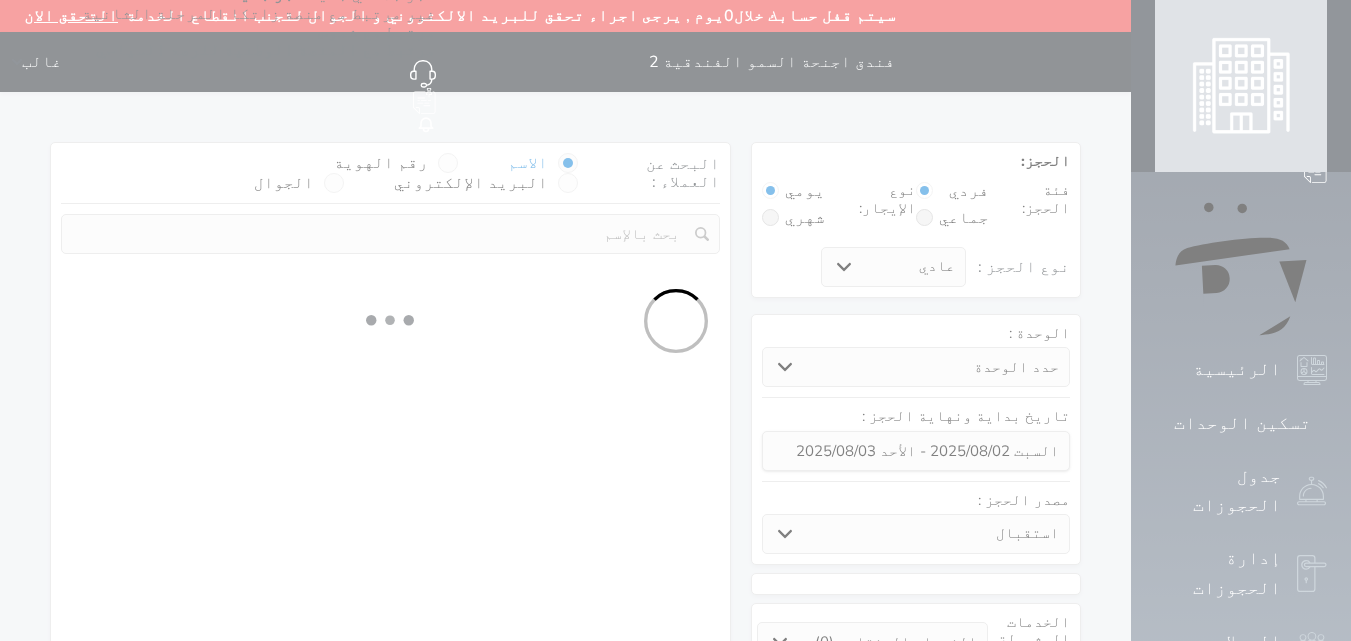 select 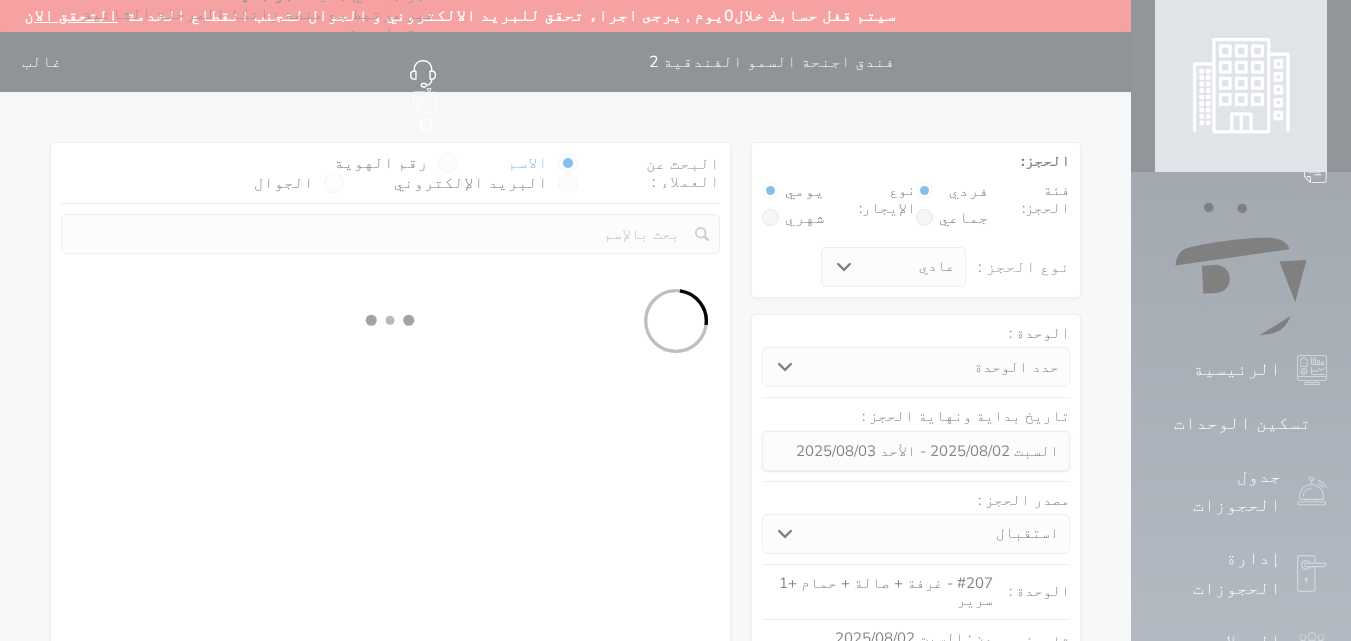 select on "1" 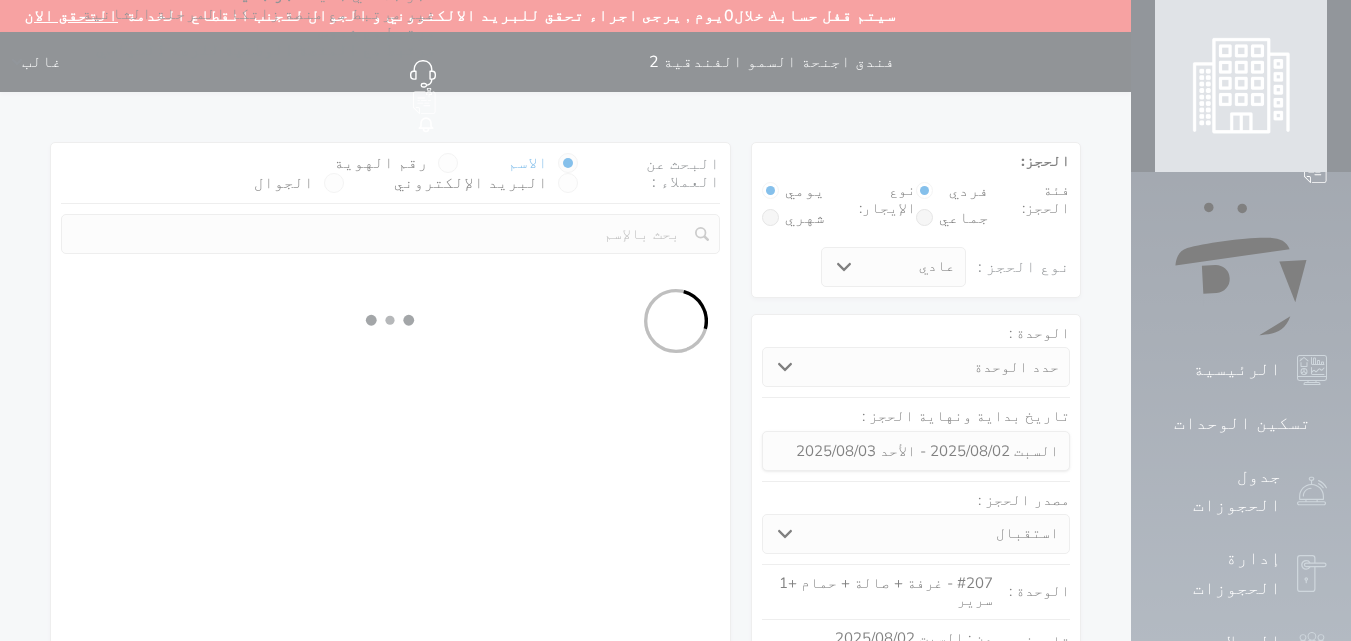 select on "113" 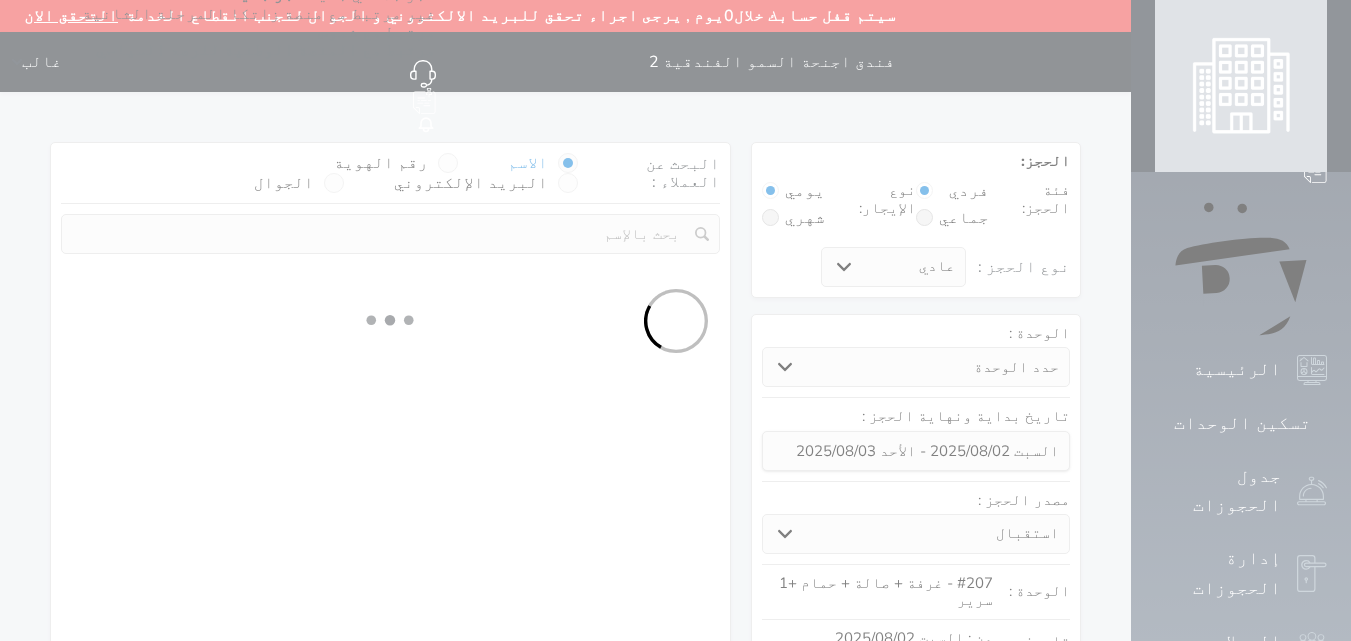 select on "1" 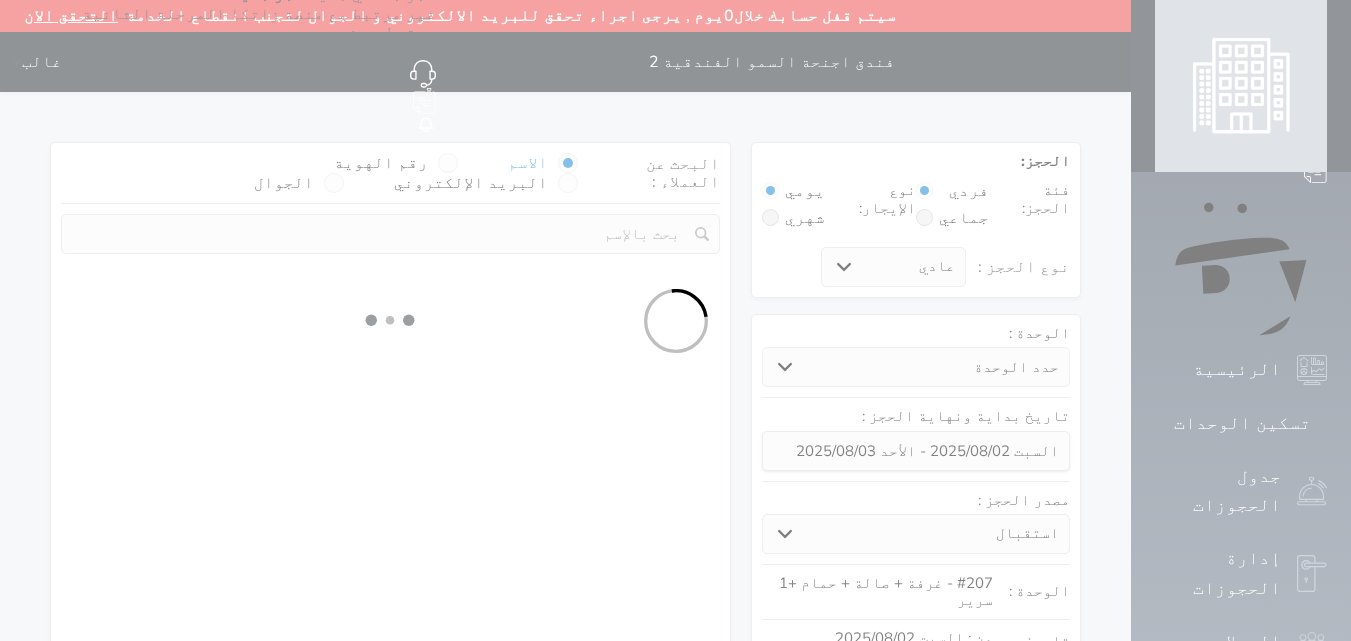 select 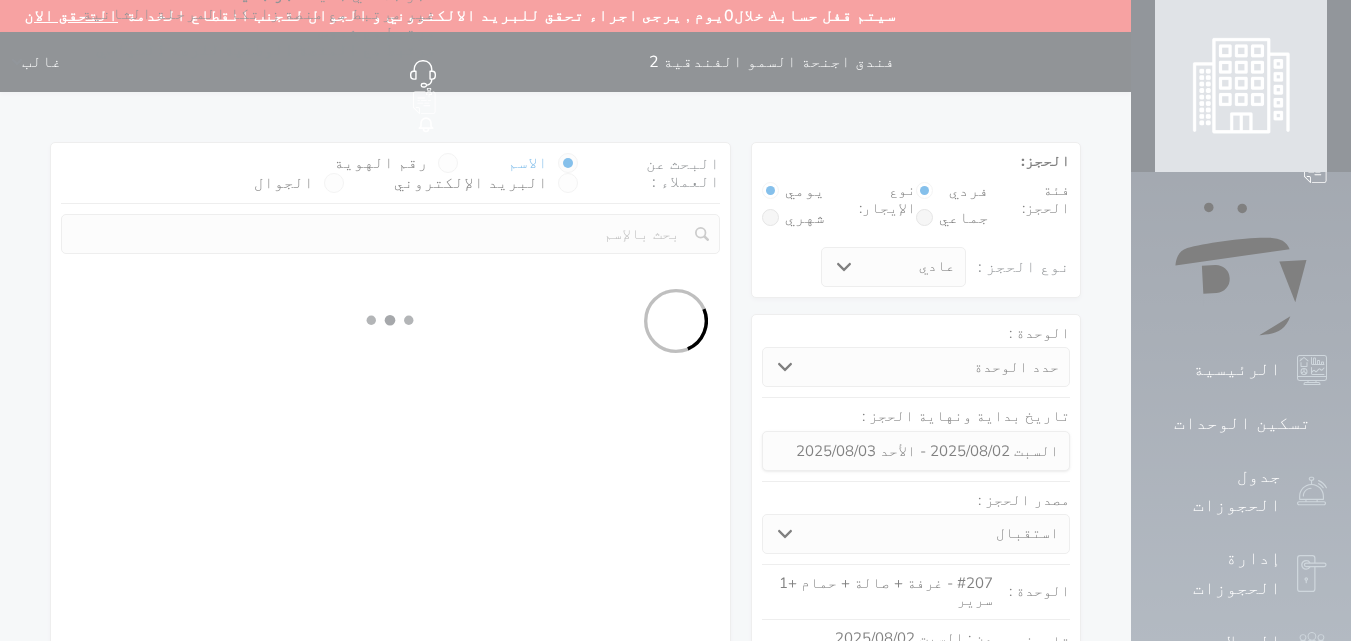 select on "7" 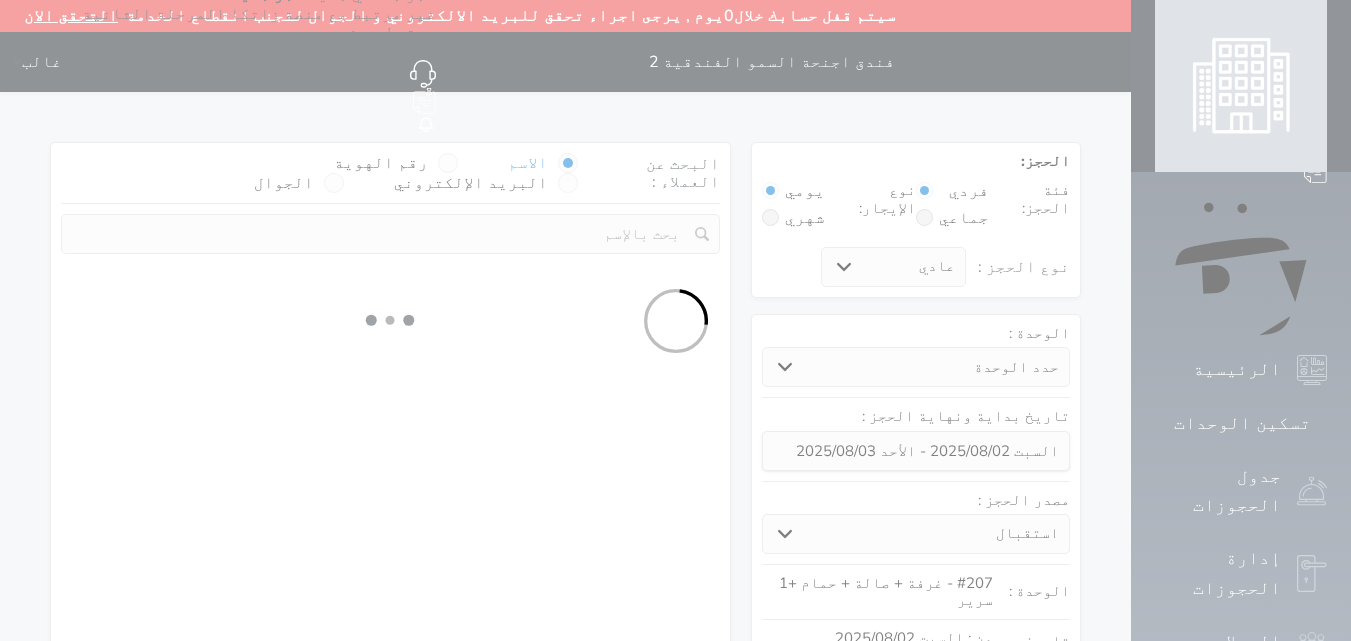 select 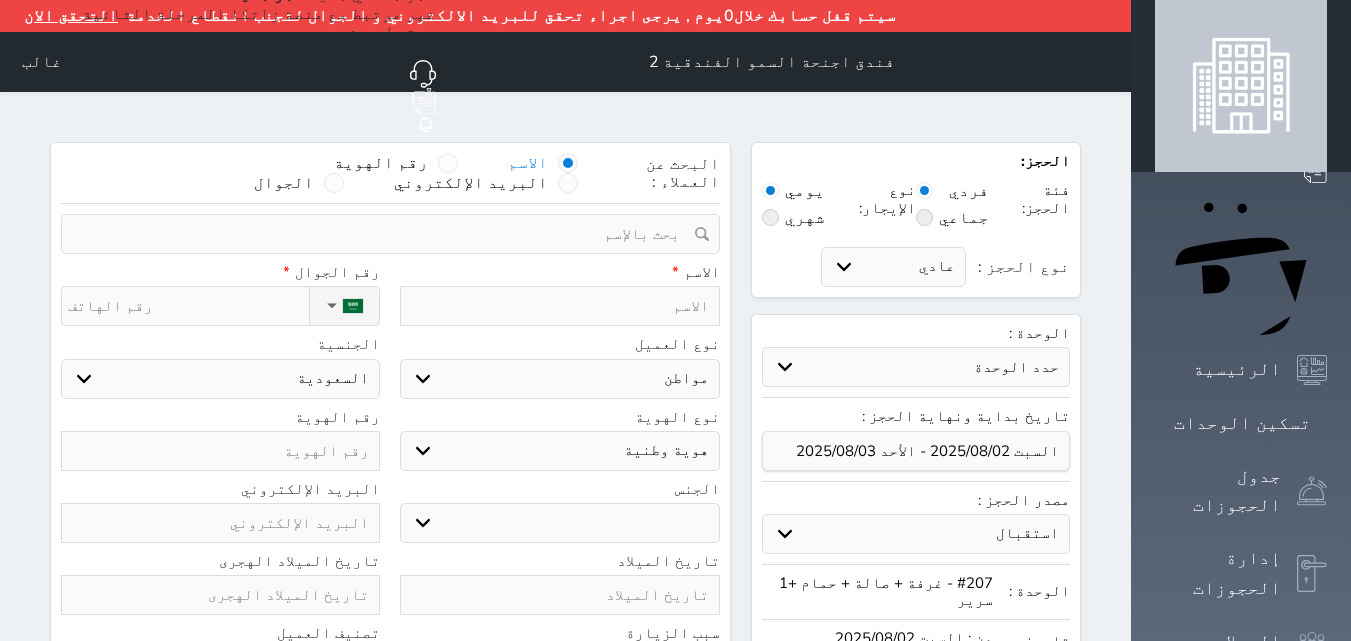 select 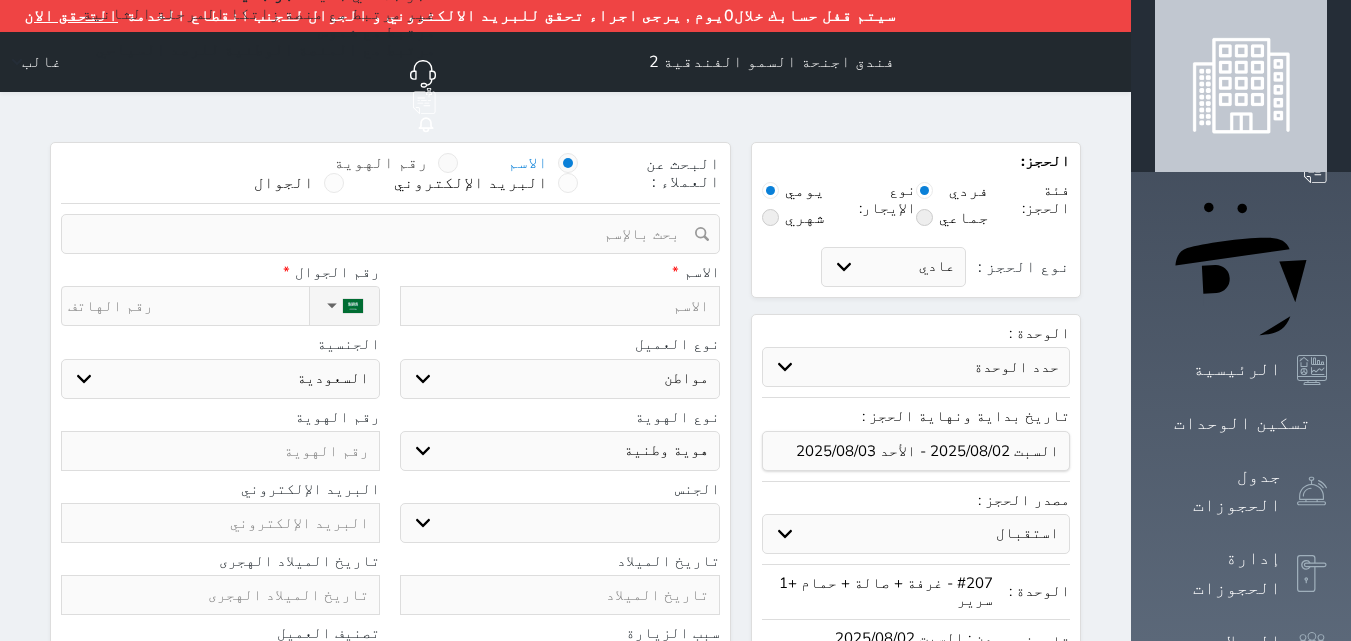 click at bounding box center (448, 163) 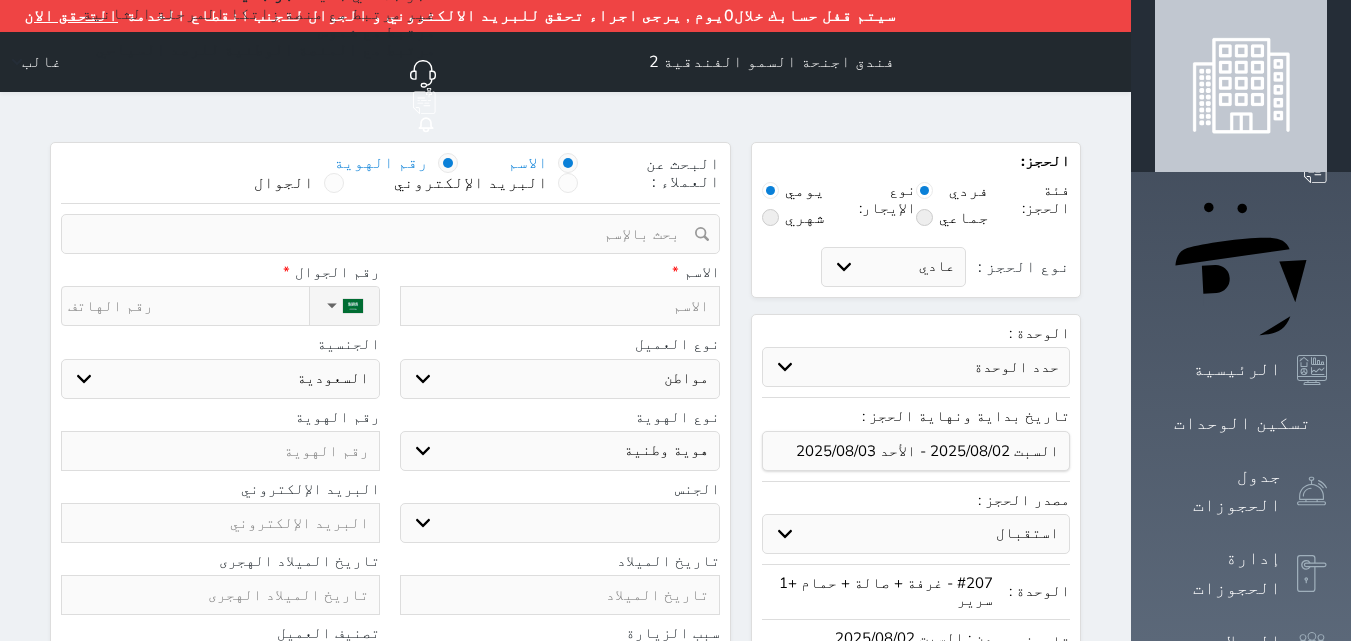 select 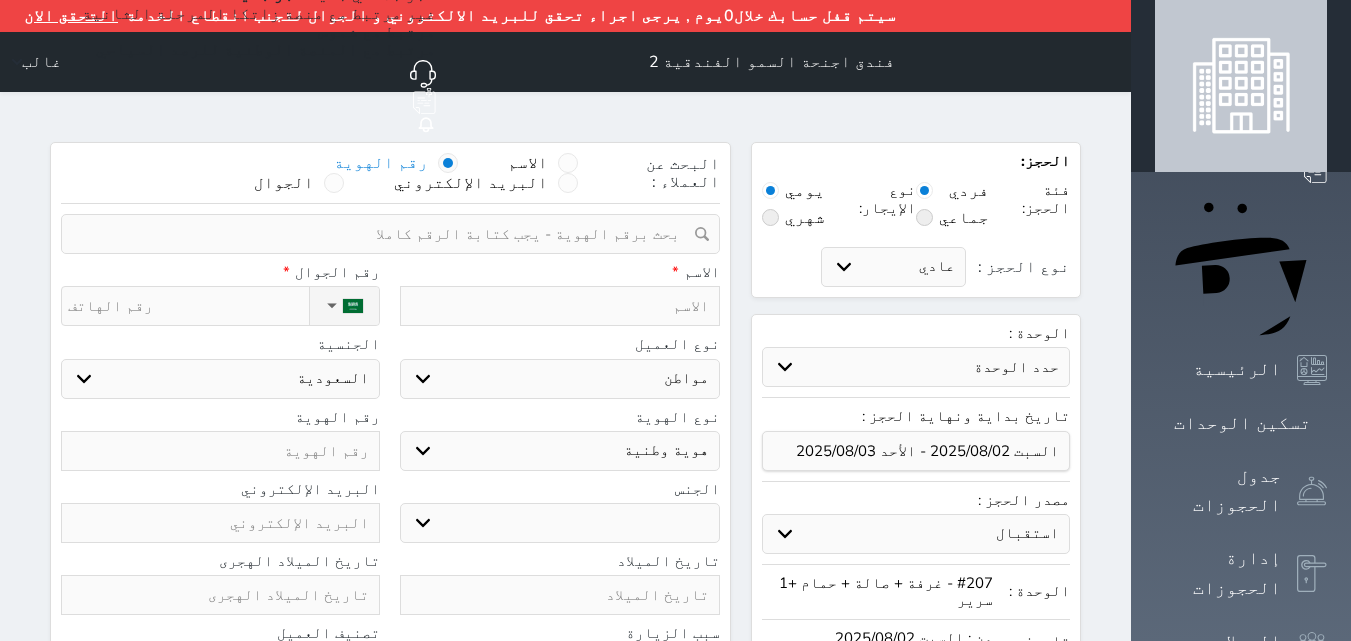 select 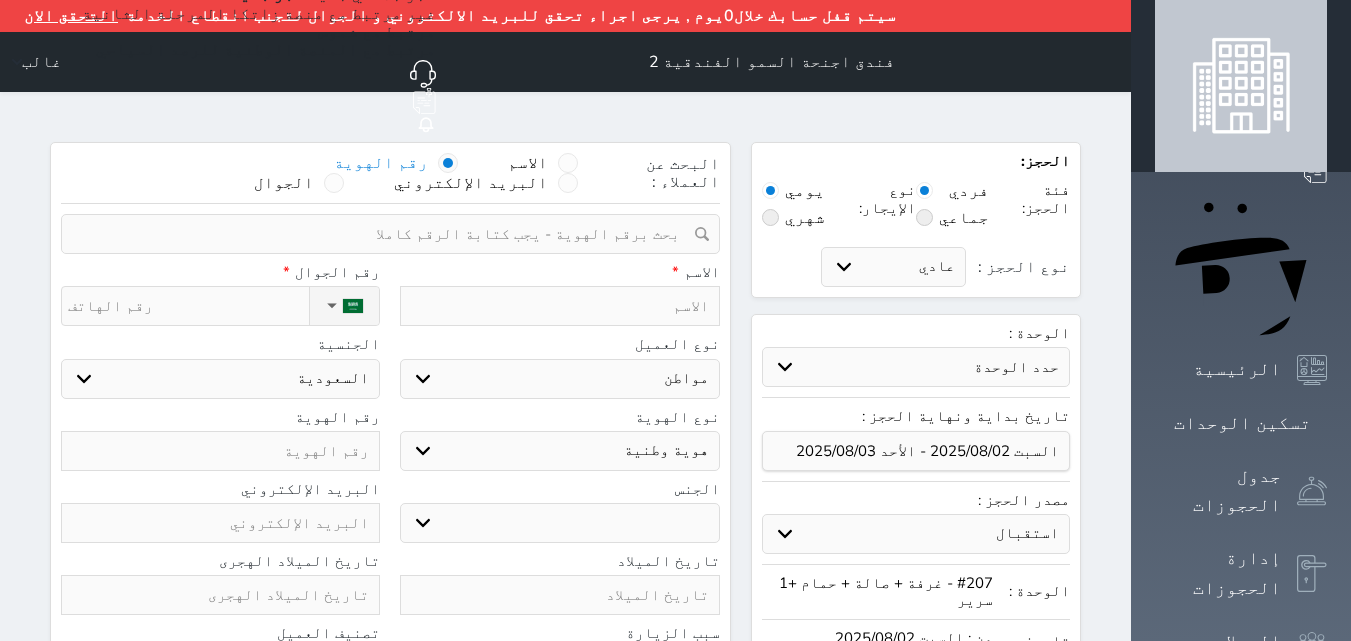select 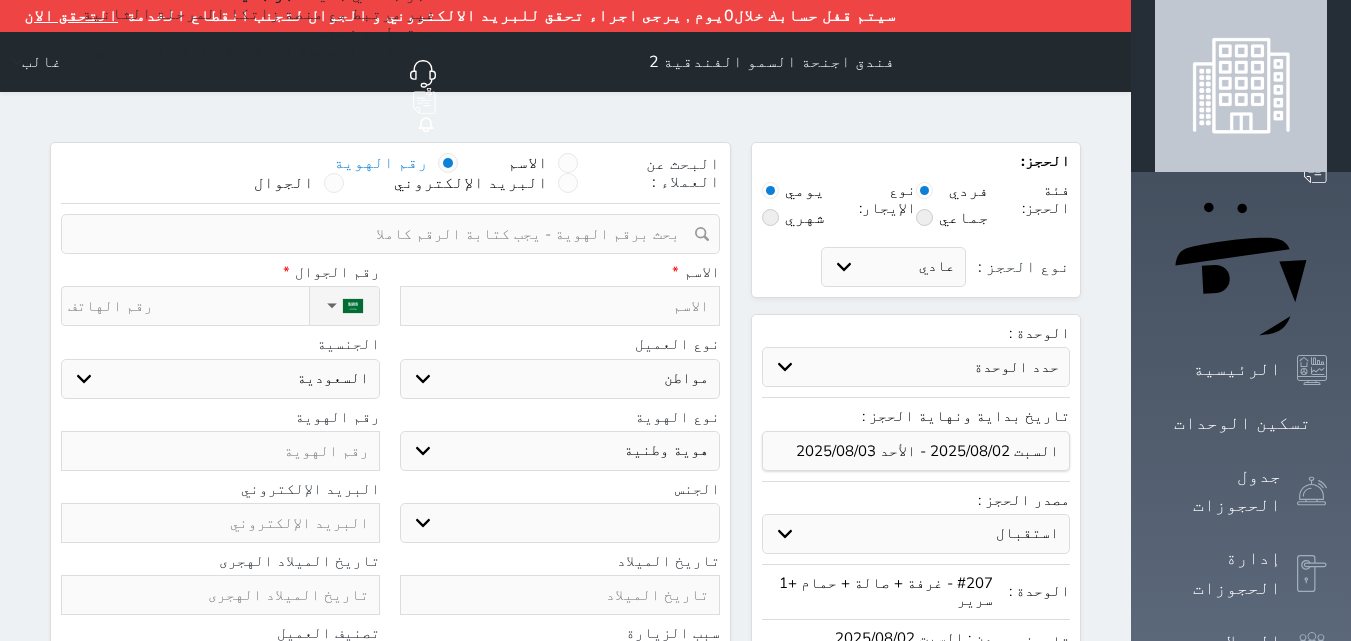 click at bounding box center [383, 234] 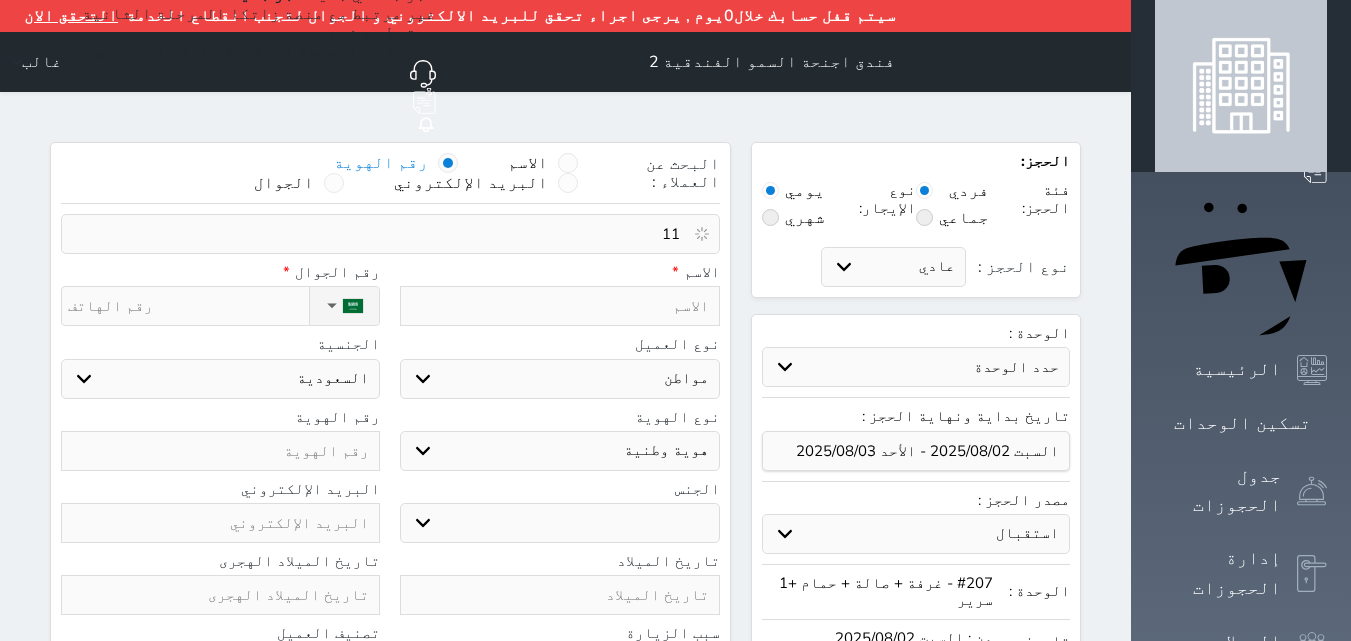 type on "110" 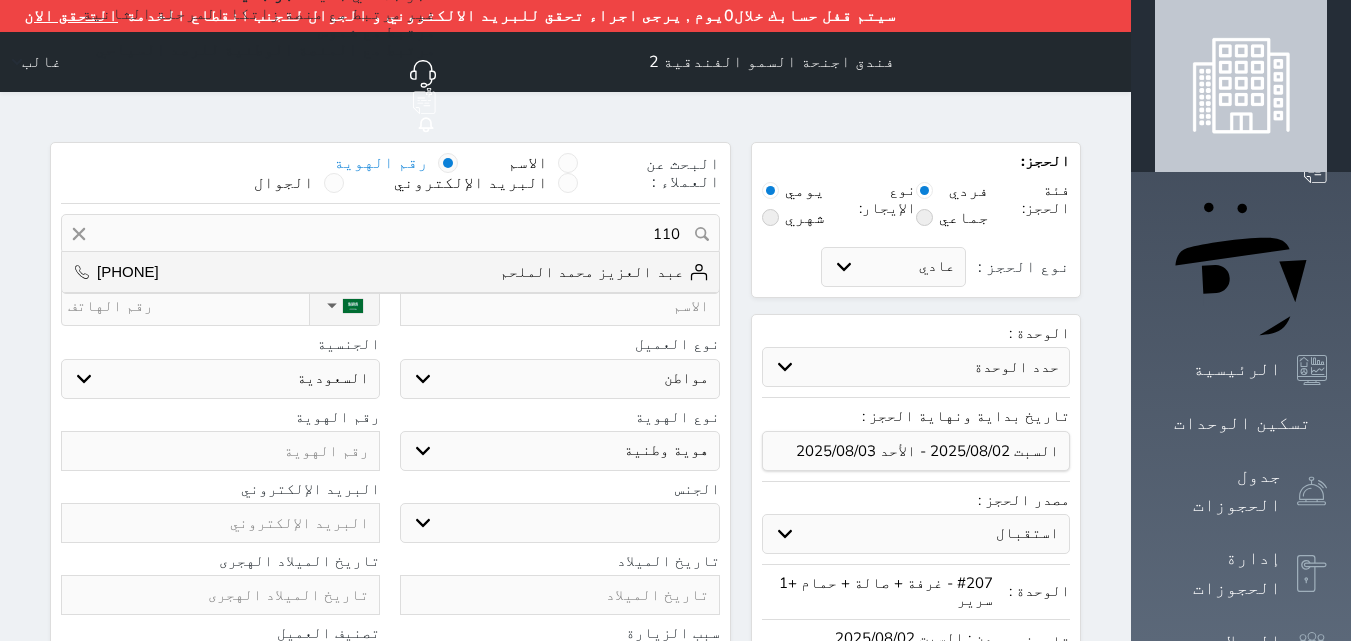drag, startPoint x: 751, startPoint y: 183, endPoint x: 668, endPoint y: 191, distance: 83.38465 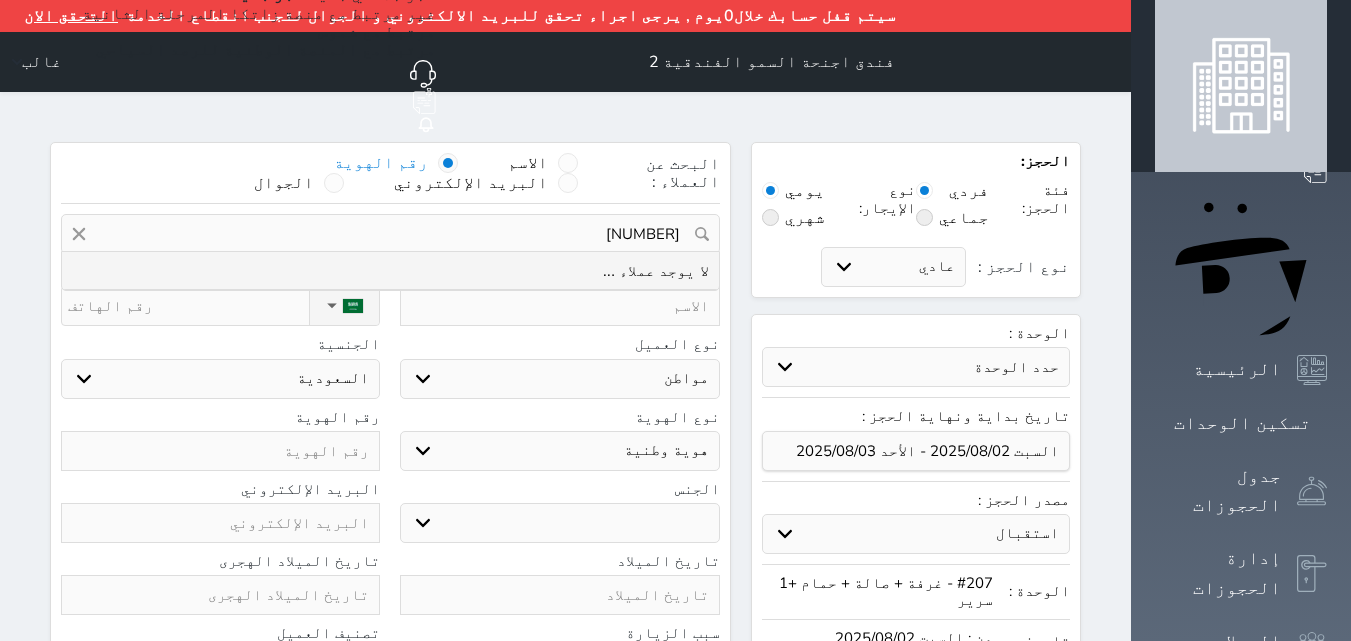 click on "[NUMBER]" at bounding box center [390, 234] 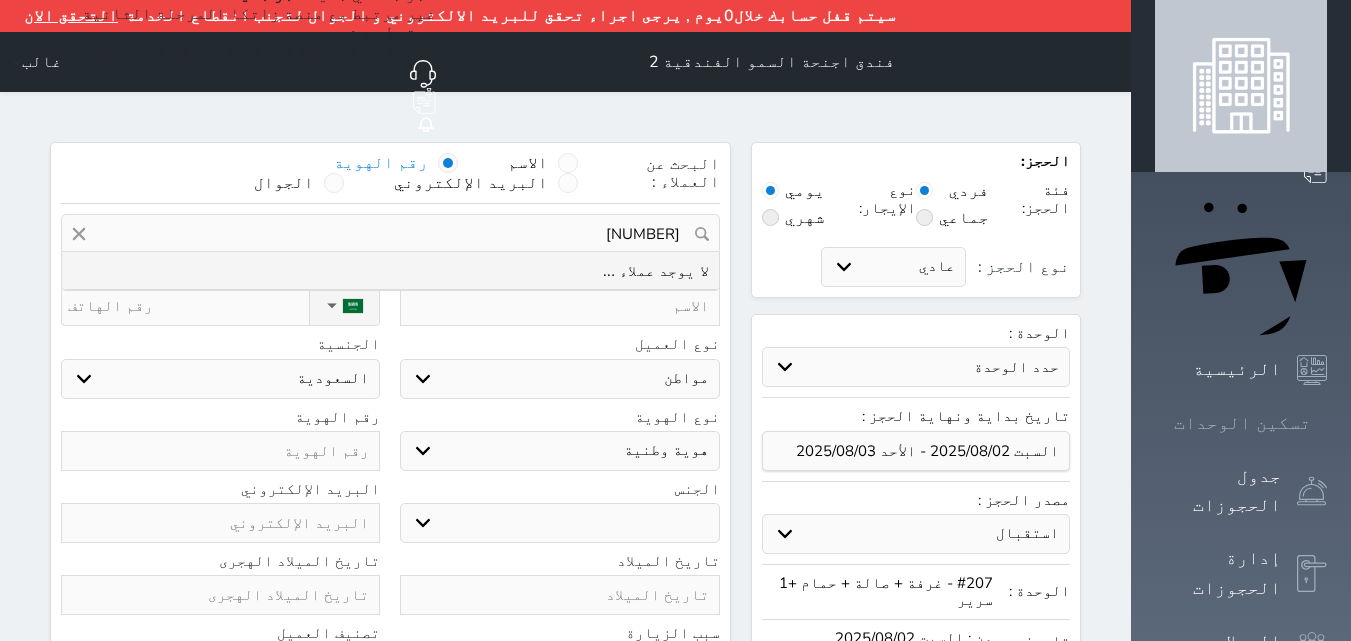 click on "تسكين الوحدات" at bounding box center [1242, 423] 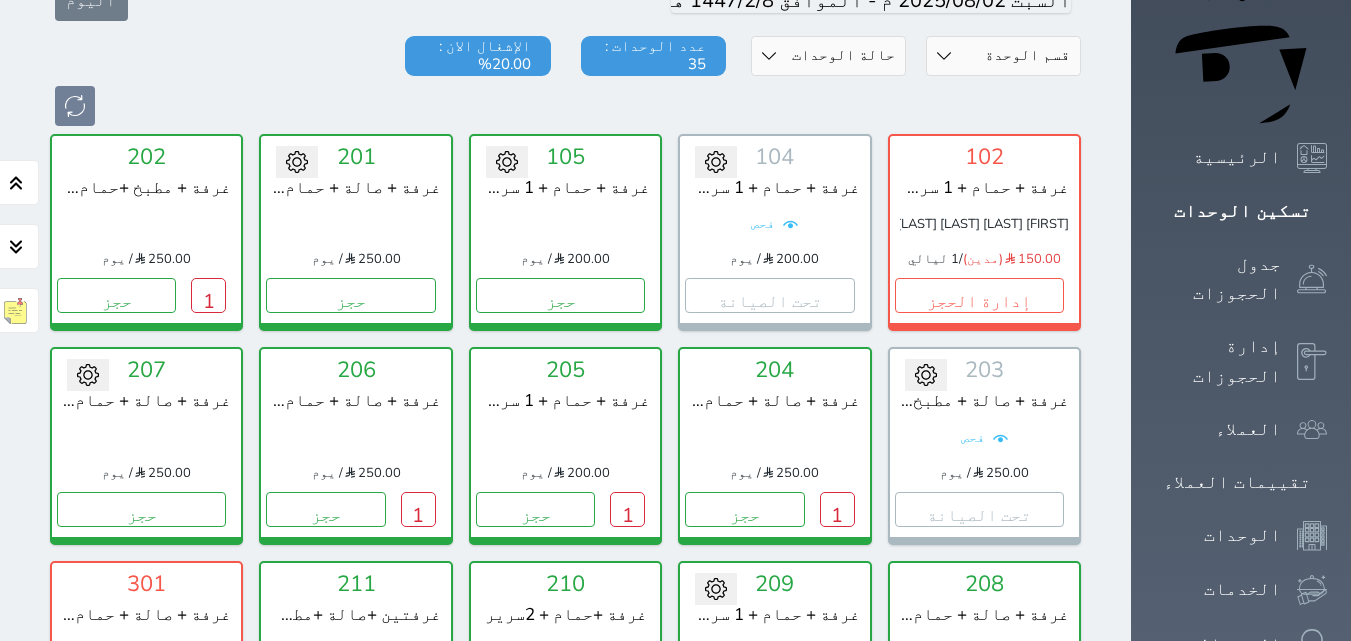 scroll, scrollTop: 310, scrollLeft: 0, axis: vertical 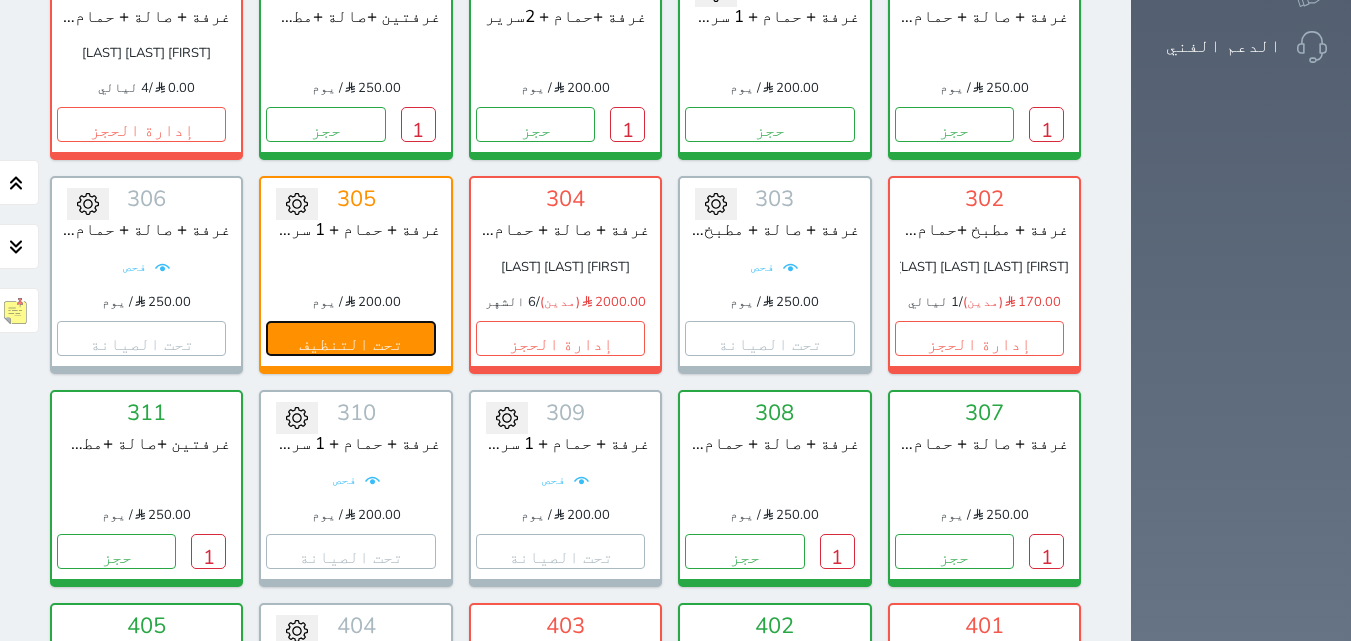 click on "تحت التنظيف" at bounding box center [350, 338] 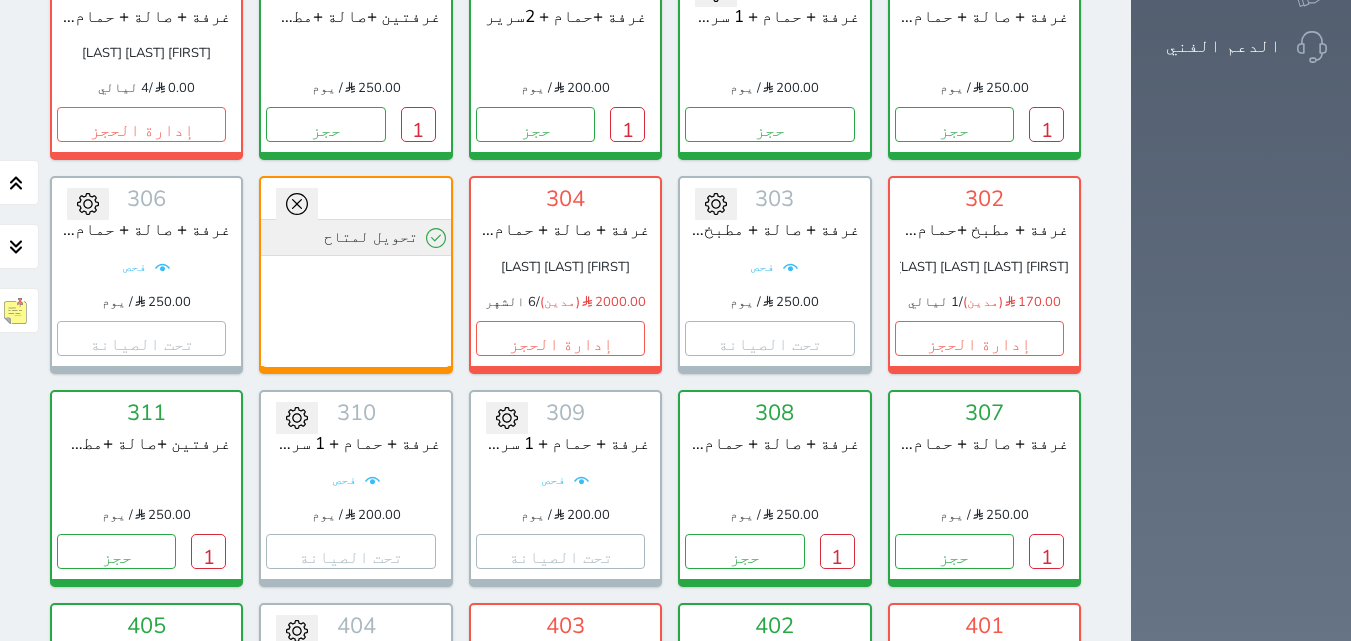 click on "تحويل لمتاح" at bounding box center (355, 237) 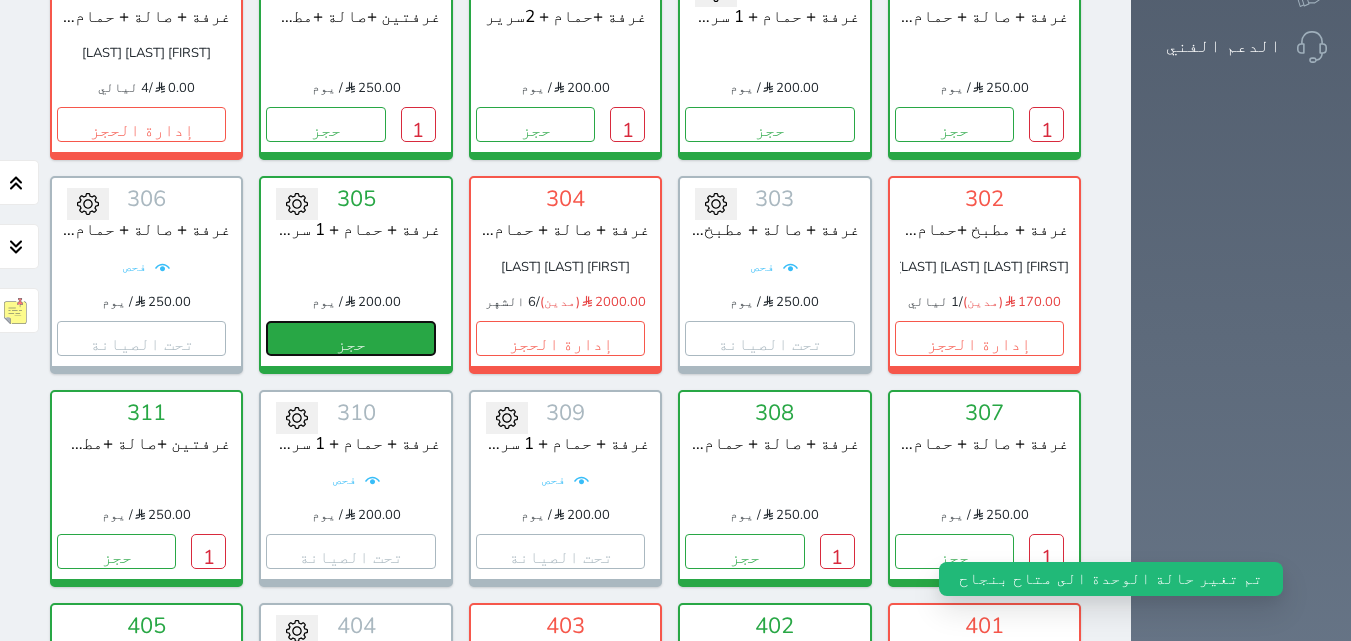click on "حجز" at bounding box center [350, 338] 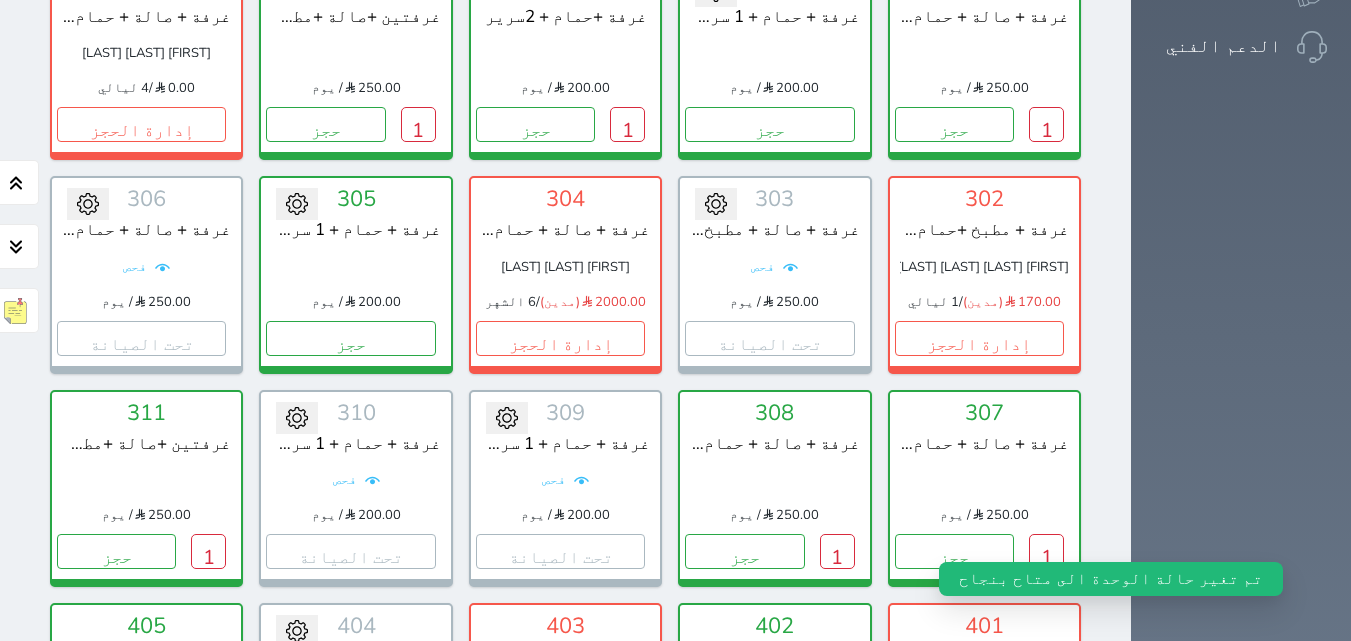 scroll, scrollTop: 19, scrollLeft: 0, axis: vertical 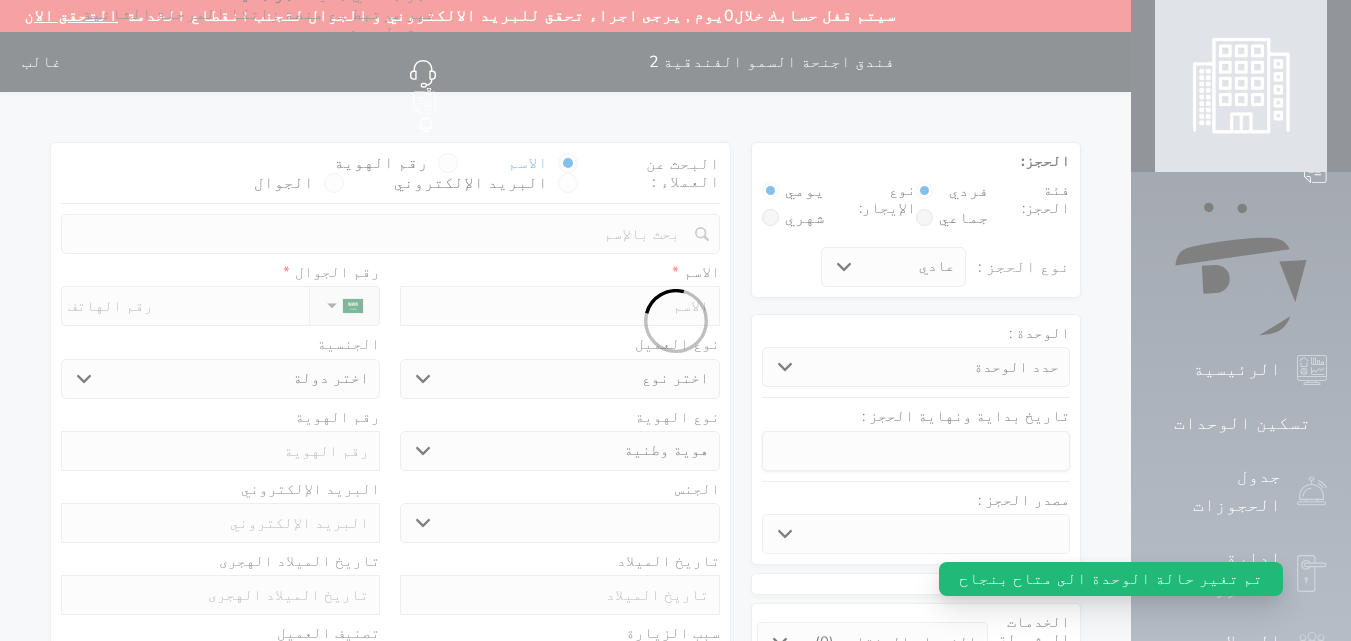 select 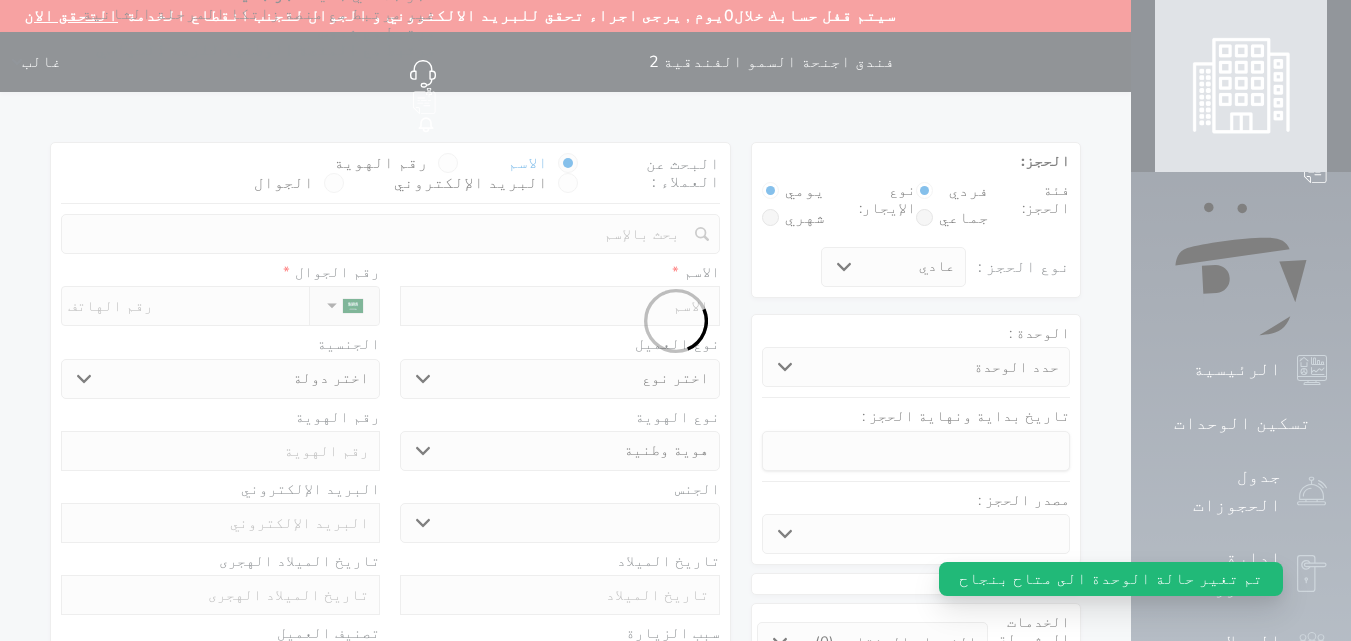 select 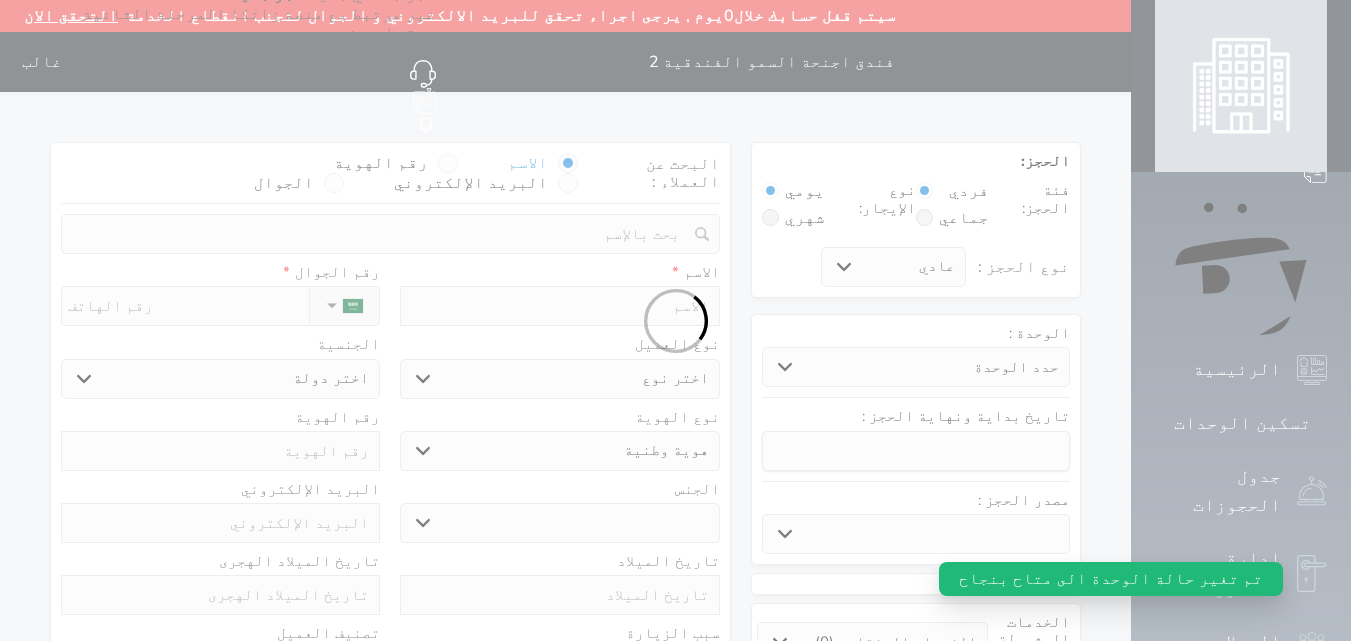 select 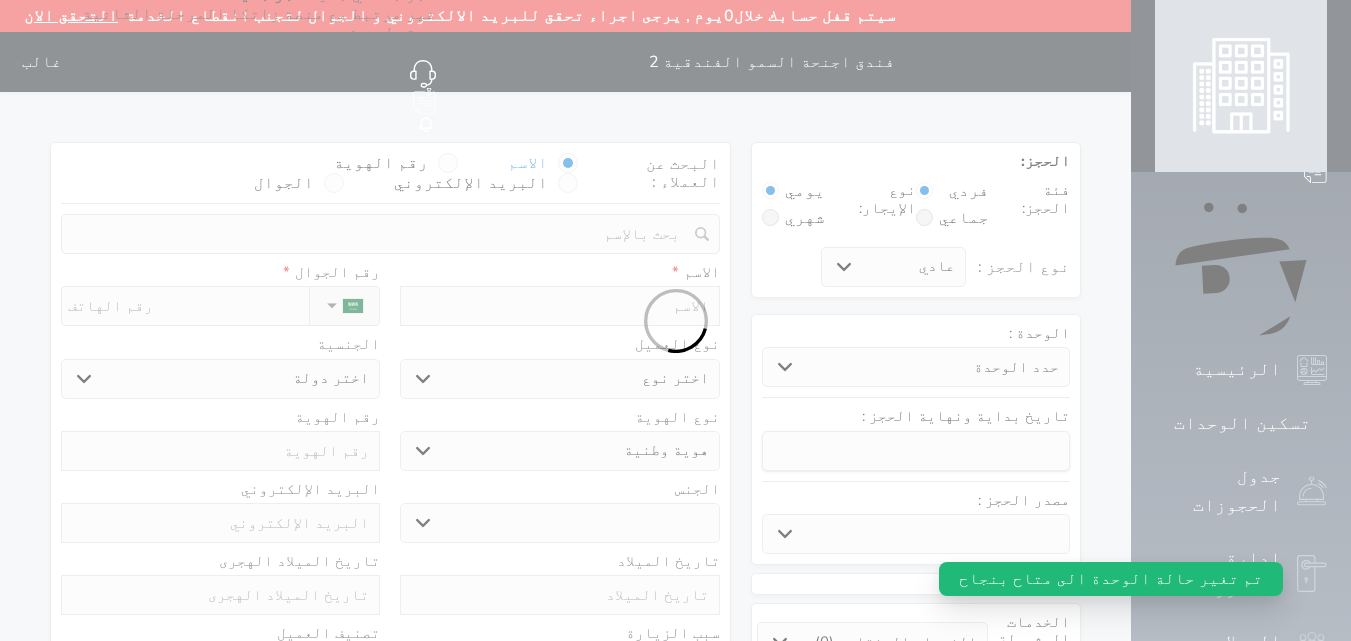 select 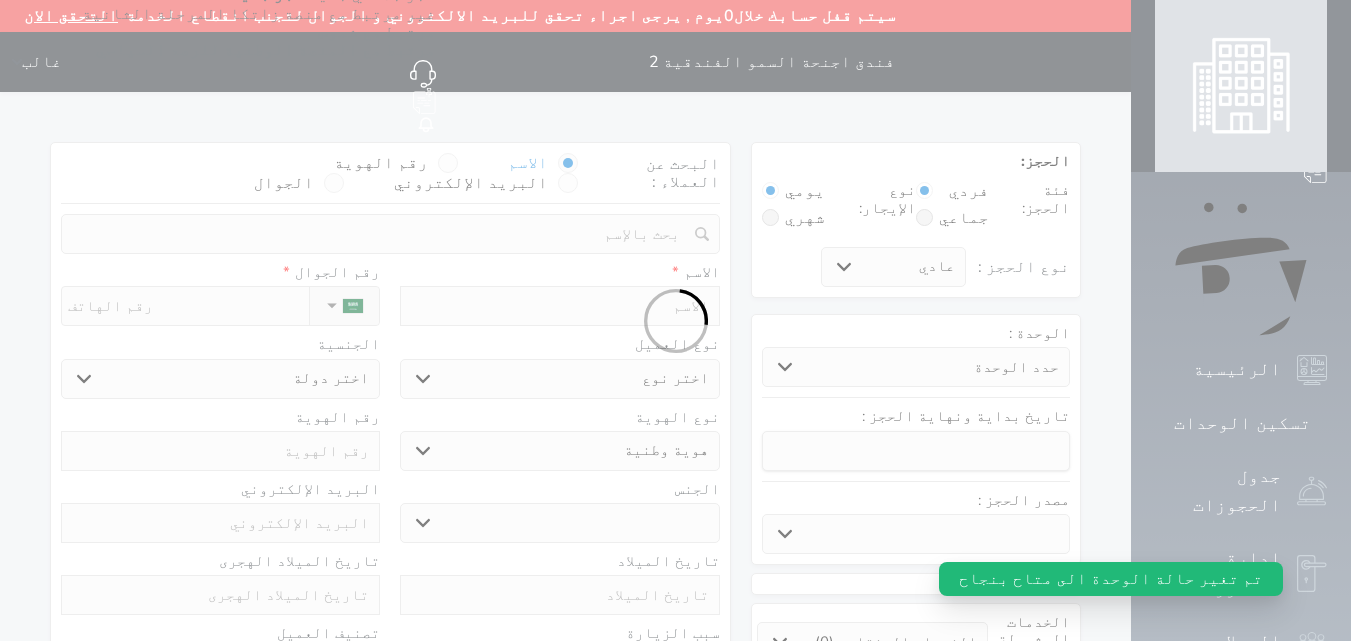 select 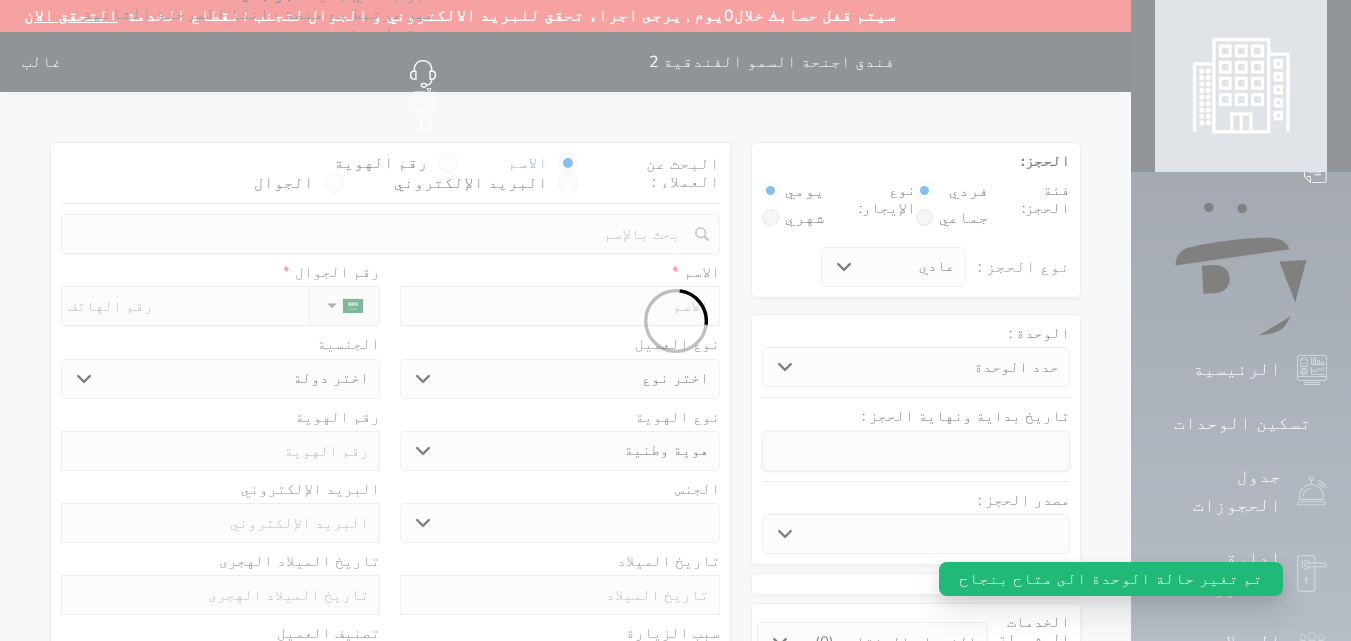 select 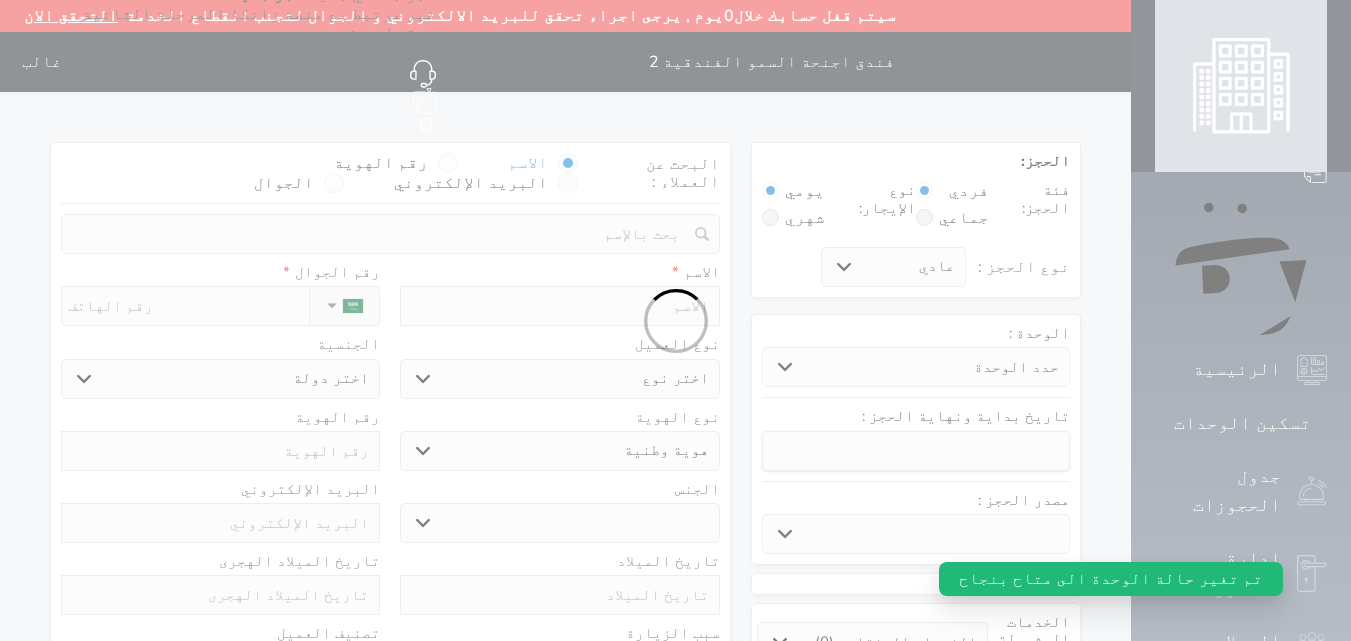 select 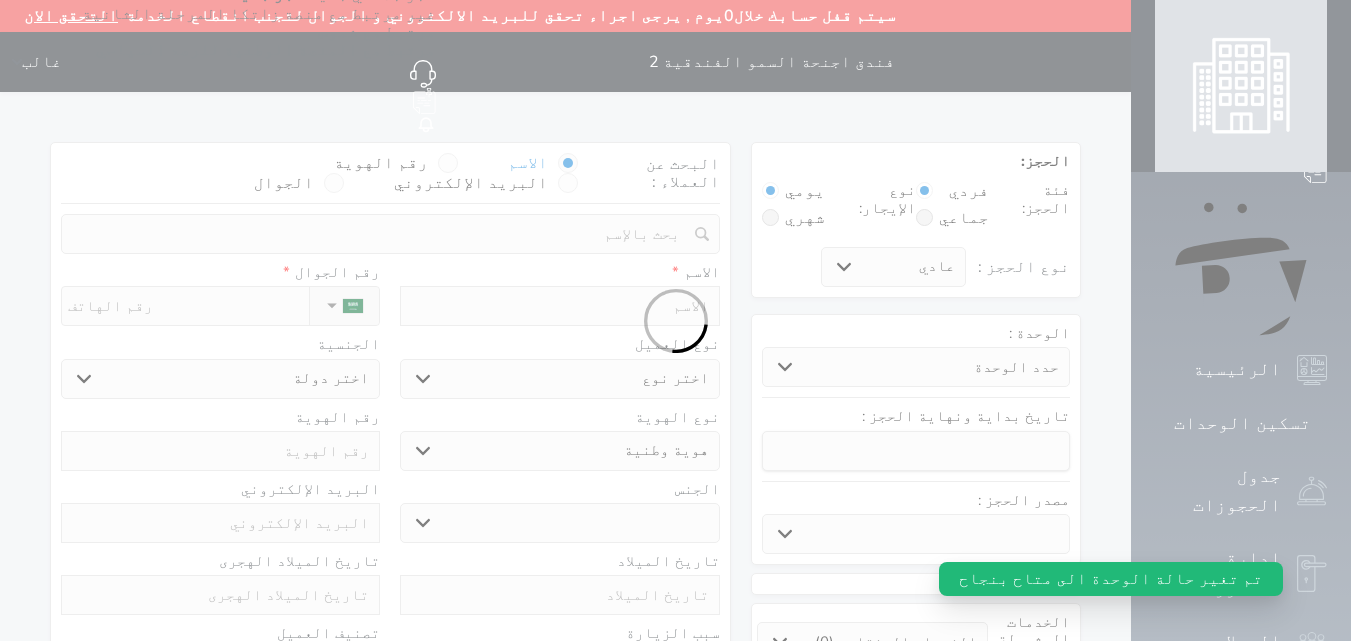 select 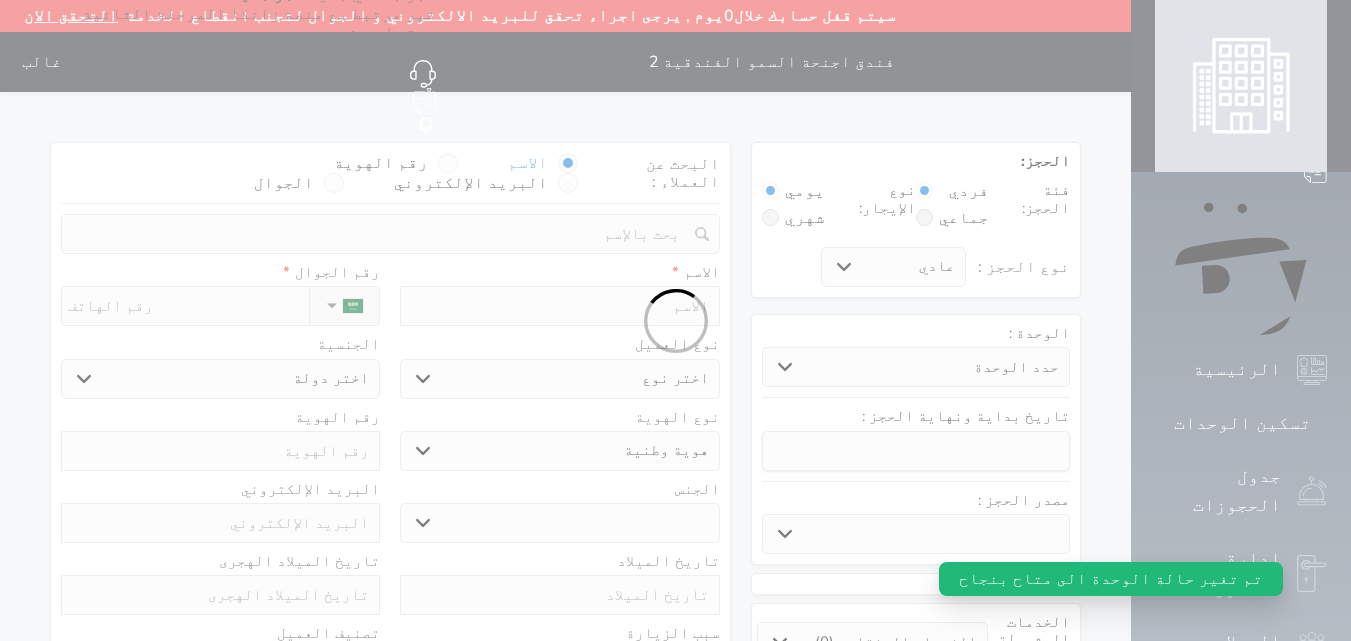 select on "32515" 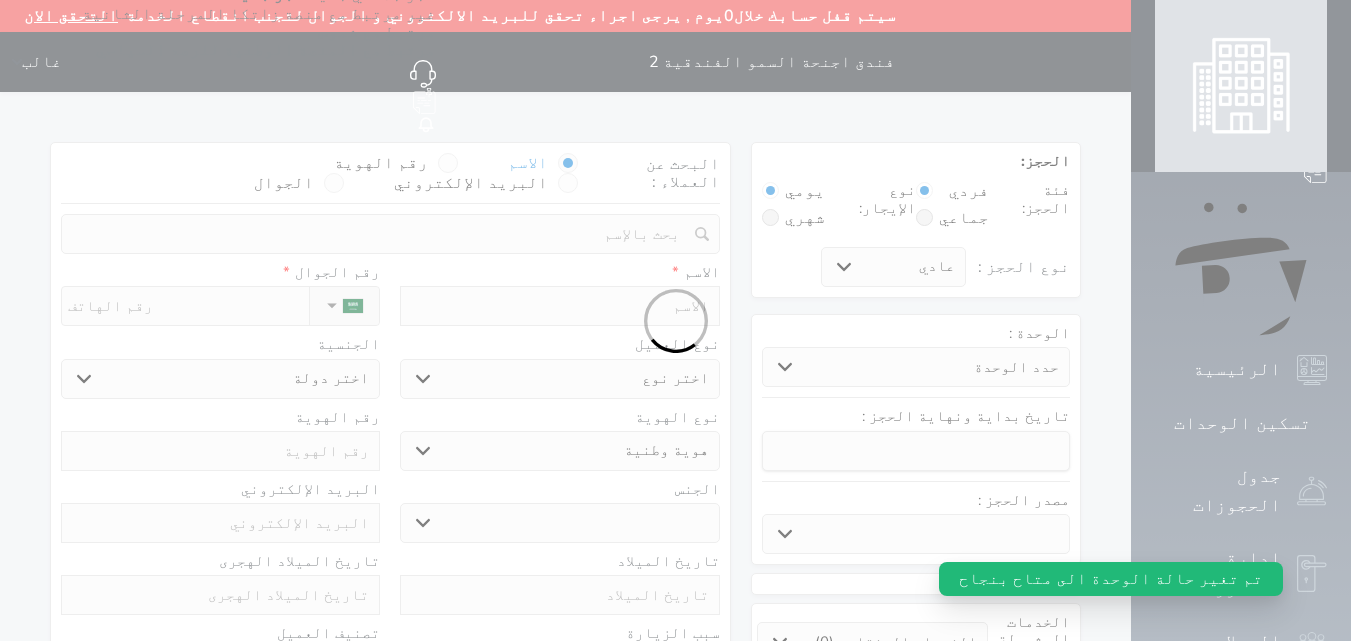 select on "113" 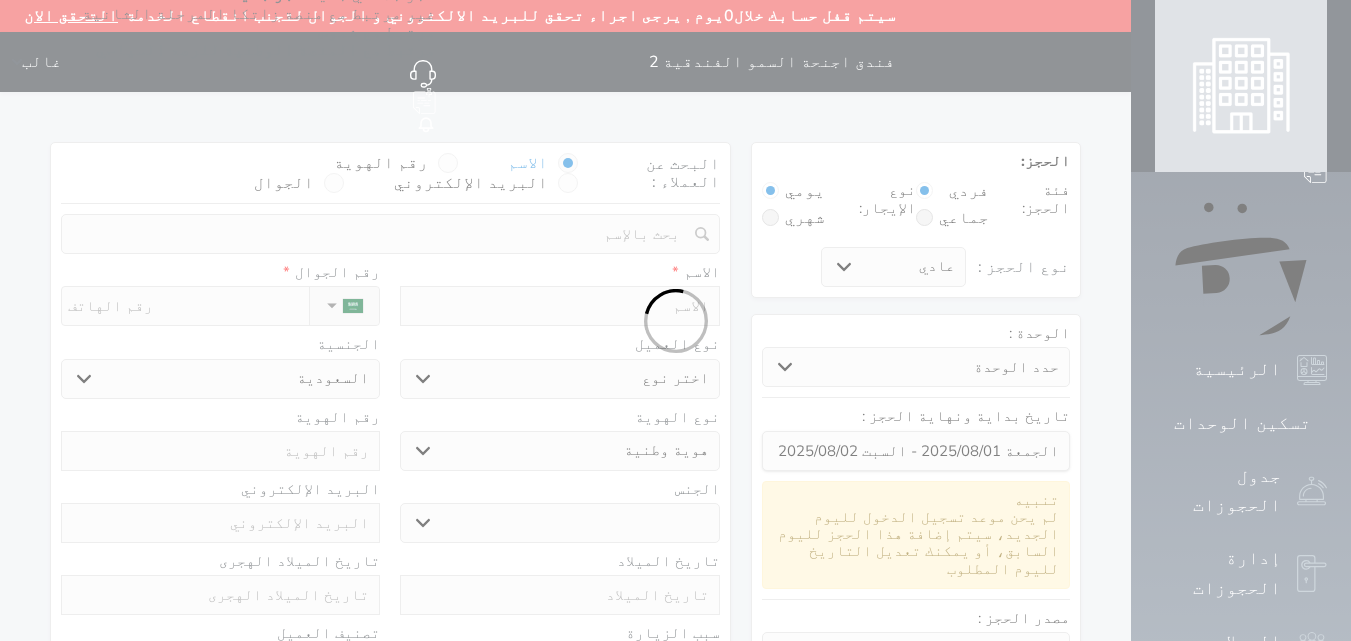 click at bounding box center (675, 320) 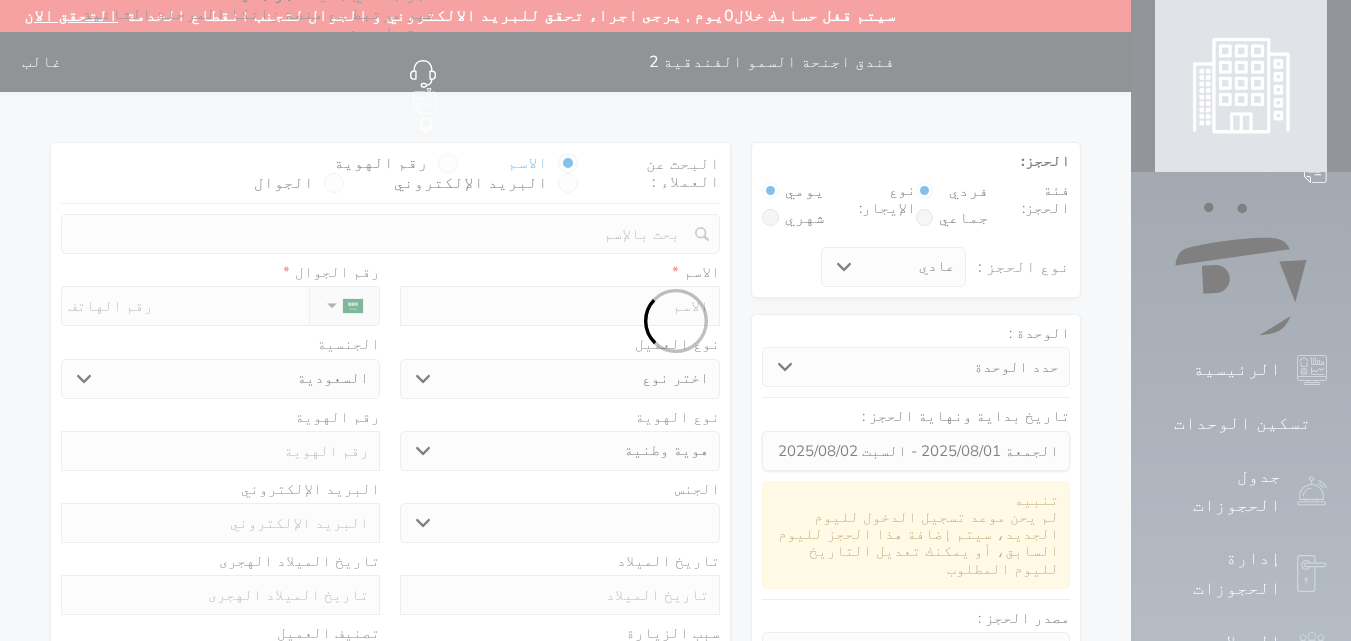 click at bounding box center (675, 320) 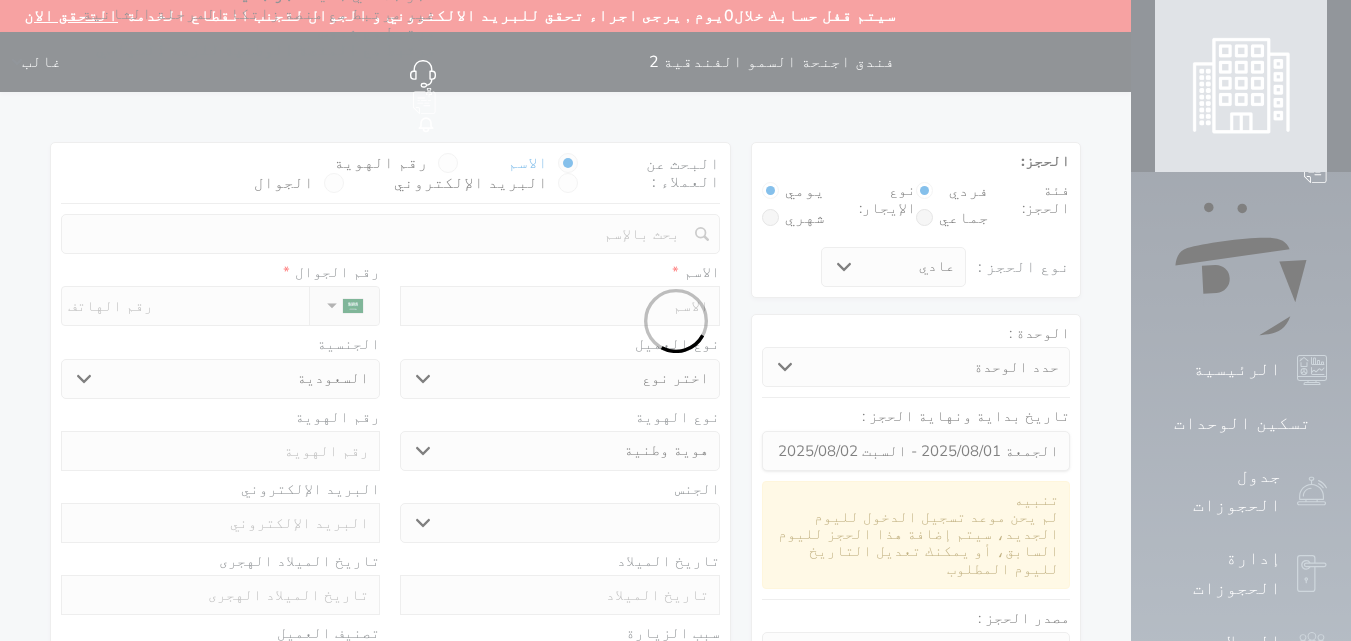 click on "حجز جماعي جديد   حجز جديد             الرئيسية     تسكين الوحدات     جدول الحجوزات     إدارة الحجوزات         العملاء     تقييمات العملاء     الوحدات     الخدمات         الدعم الفني" at bounding box center (1241, 462) 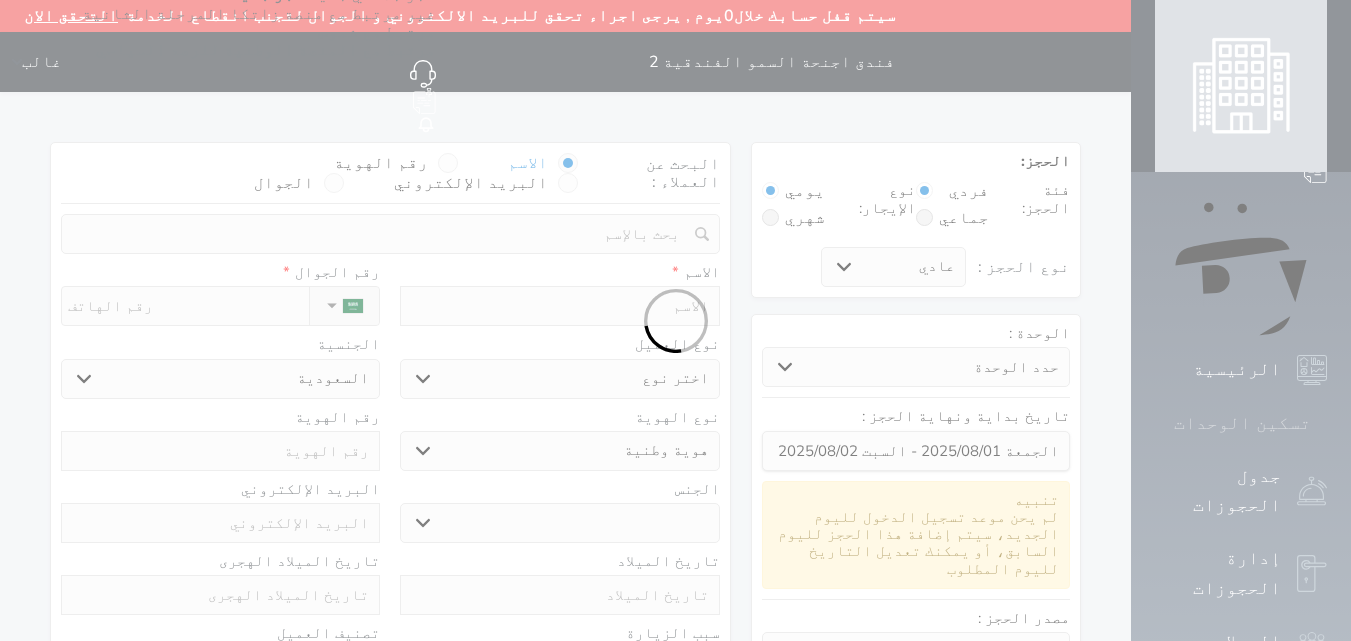 click on "تسكين الوحدات" at bounding box center [1242, 423] 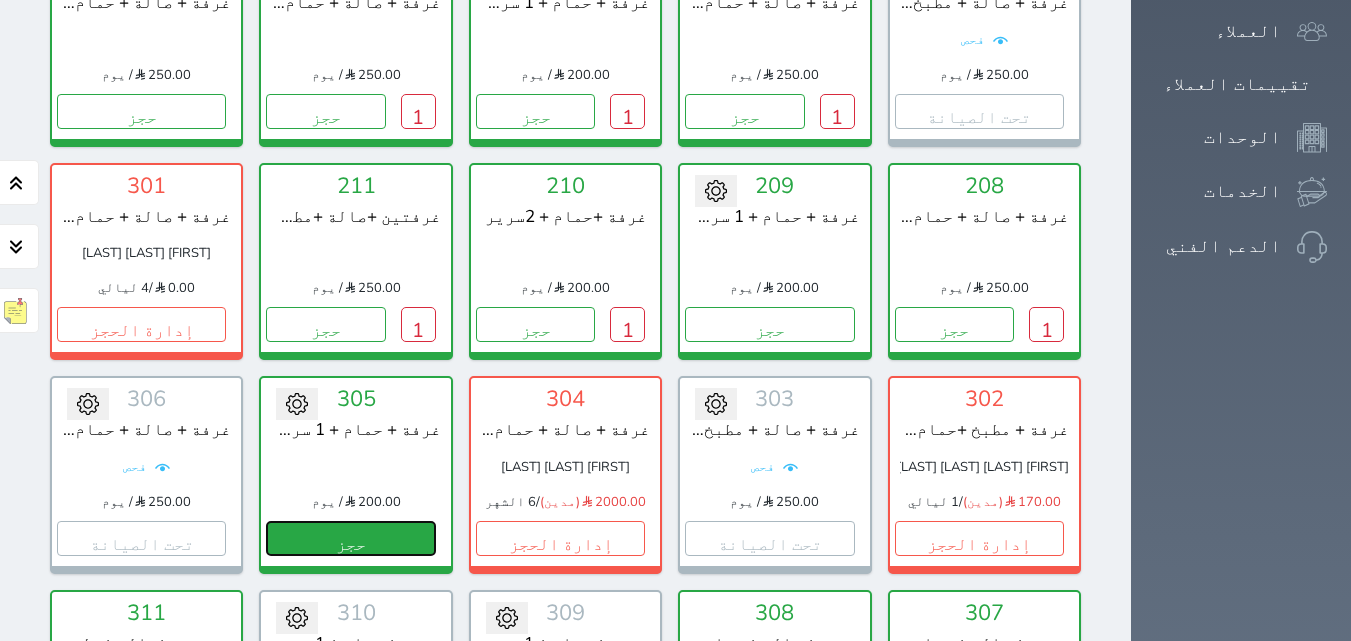 click on "حجز" at bounding box center [350, 538] 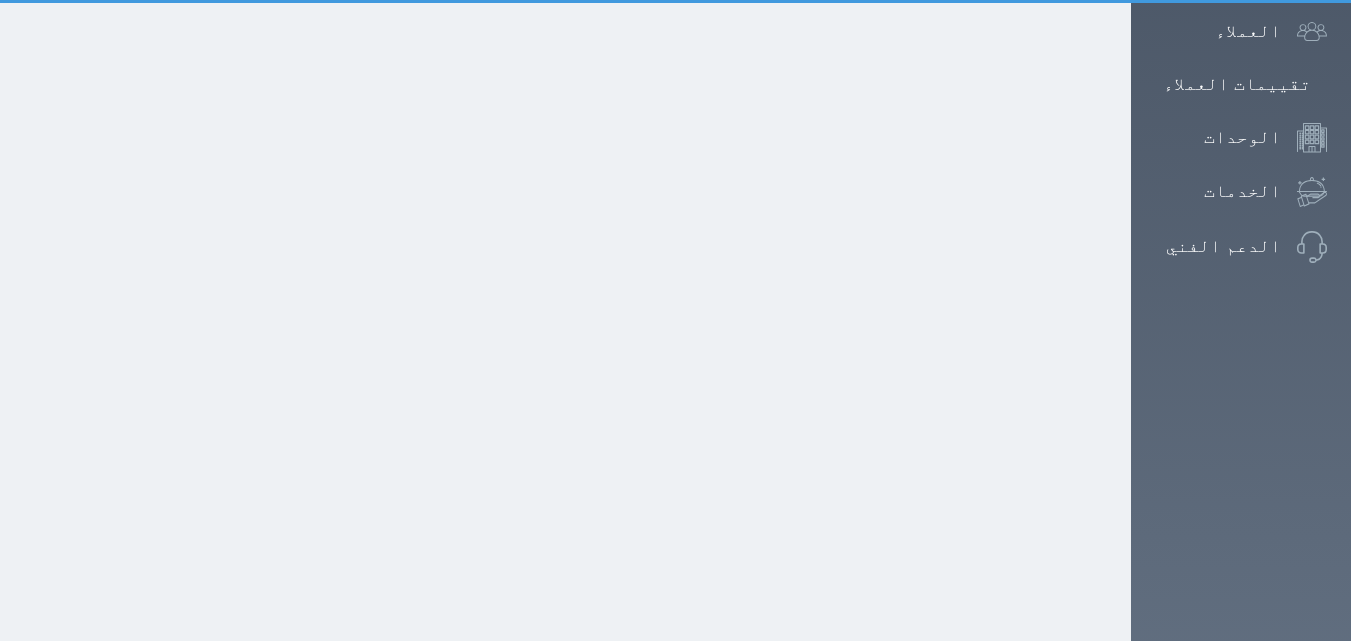 scroll, scrollTop: 77, scrollLeft: 0, axis: vertical 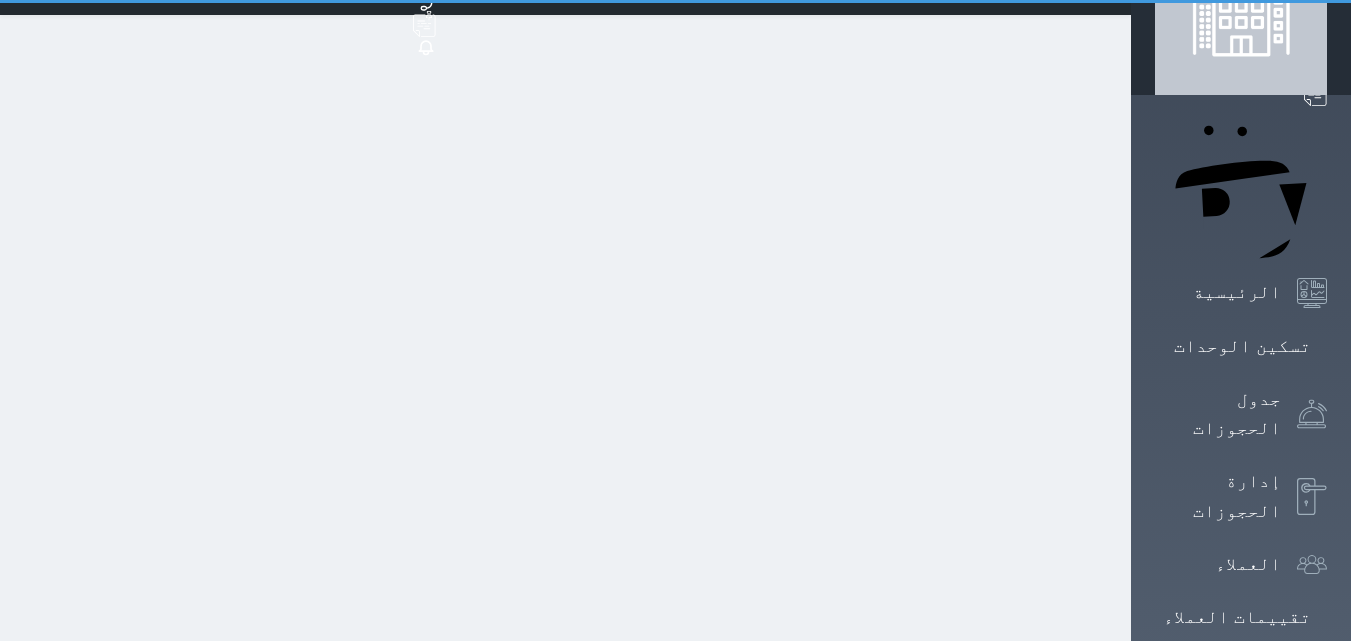 select on "1" 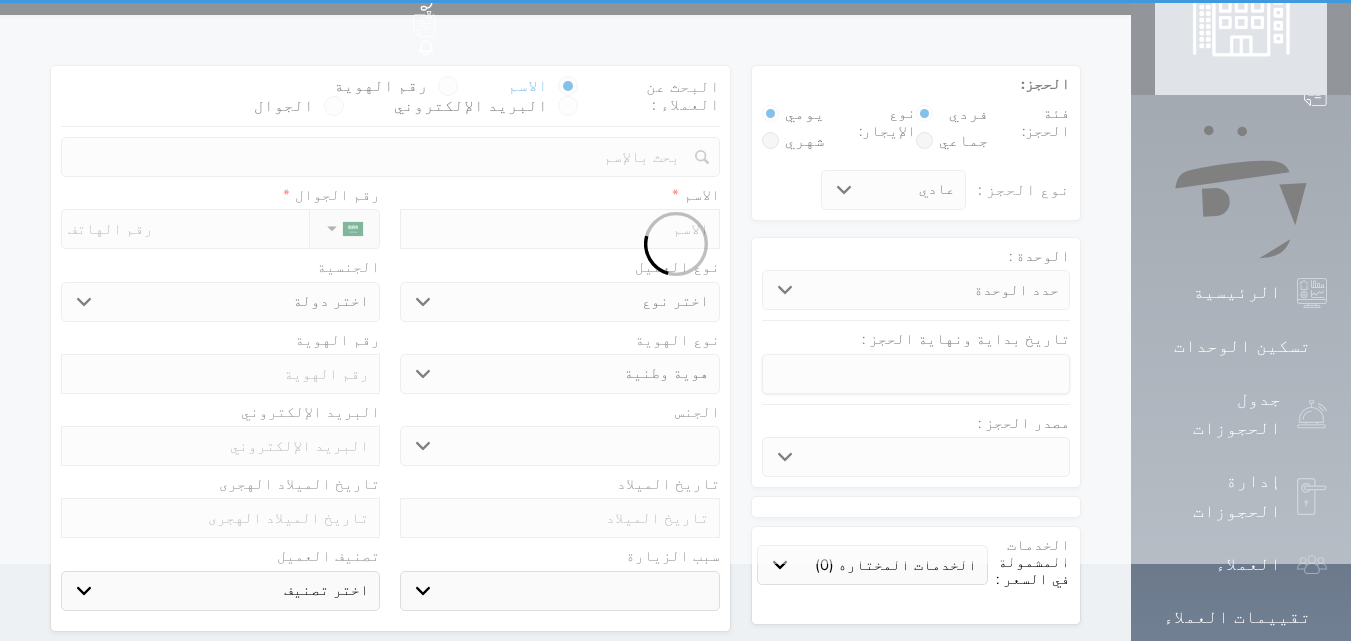 scroll, scrollTop: 0, scrollLeft: 0, axis: both 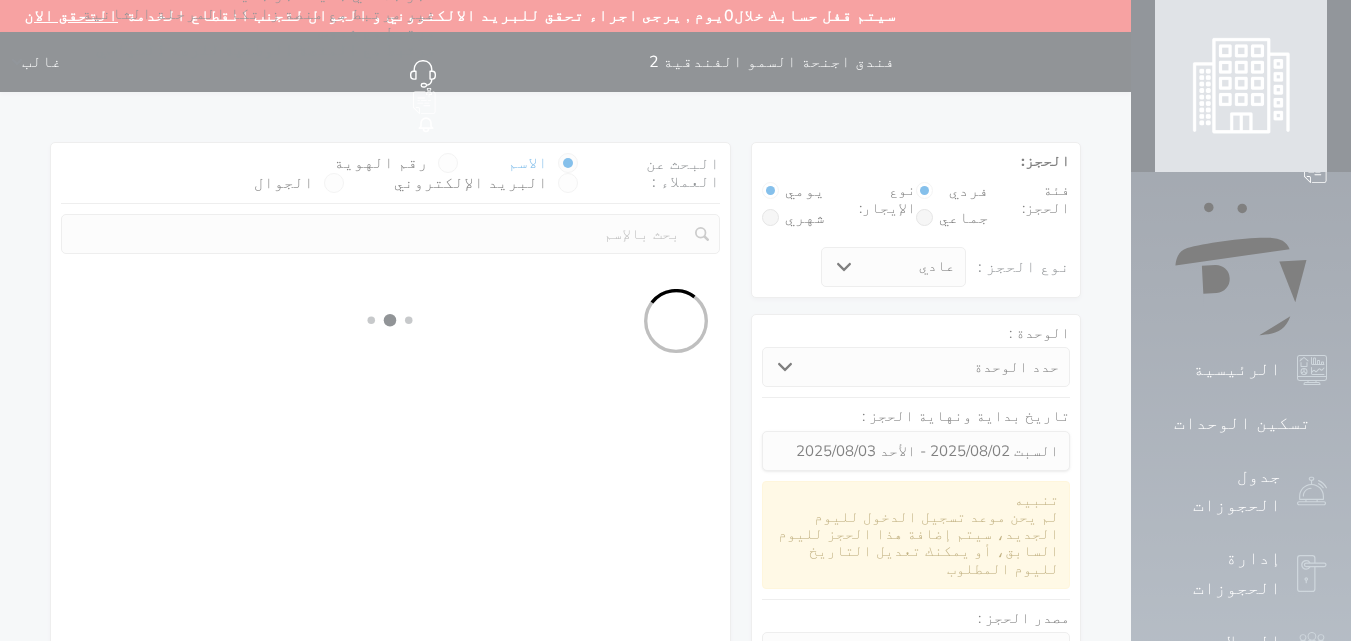 select 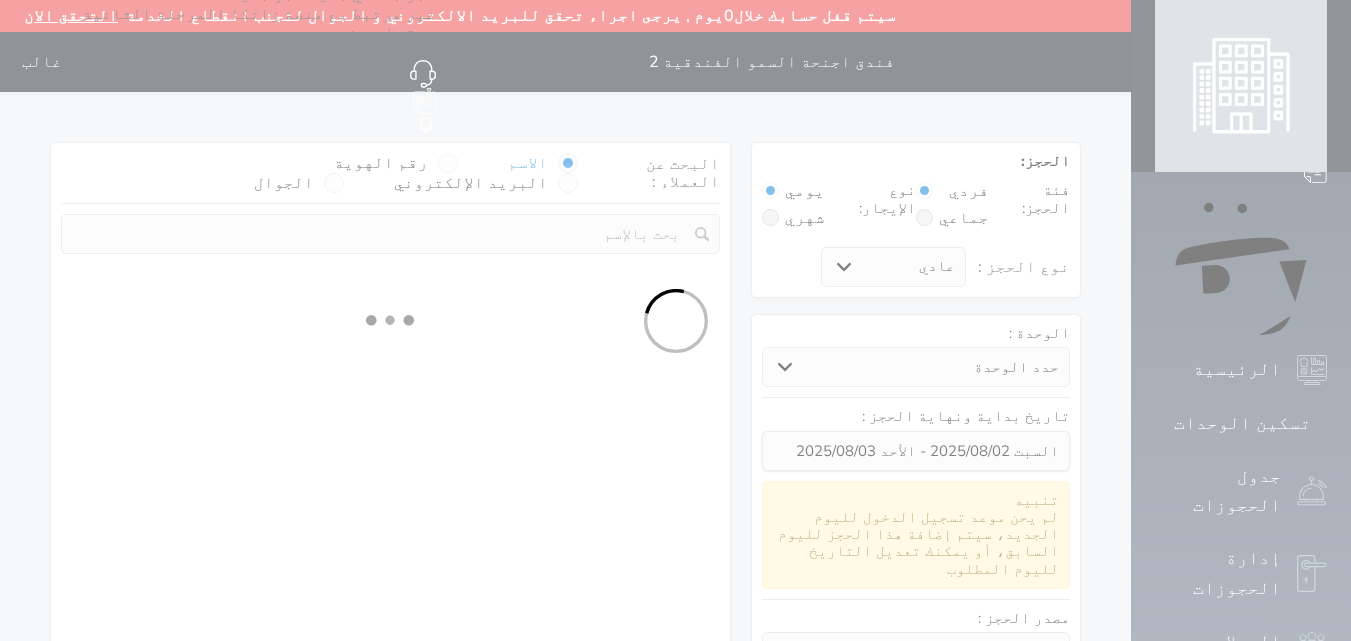 select on "1" 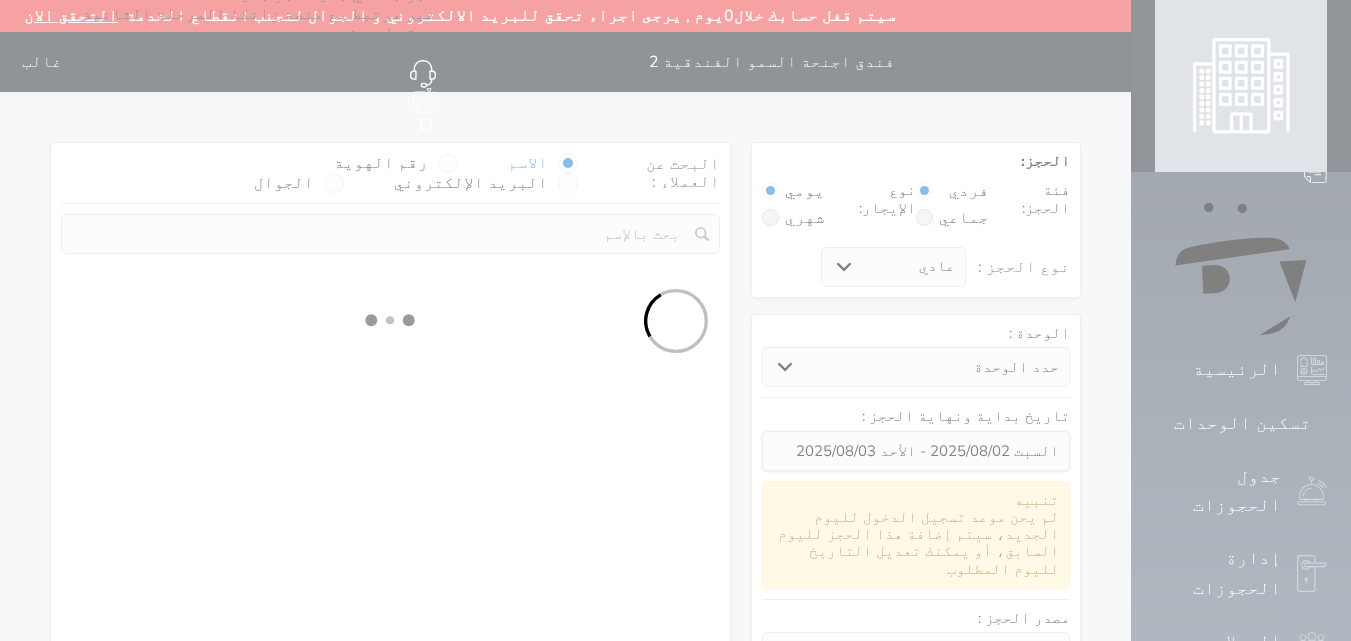 select on "113" 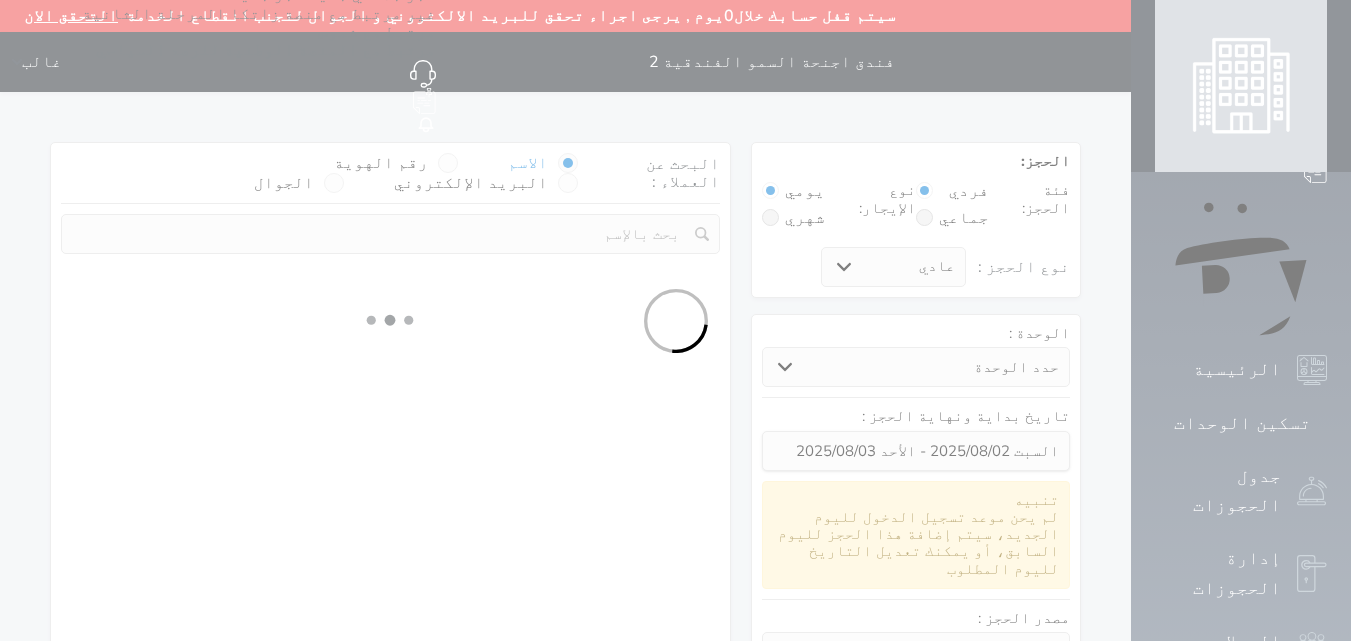 select on "1" 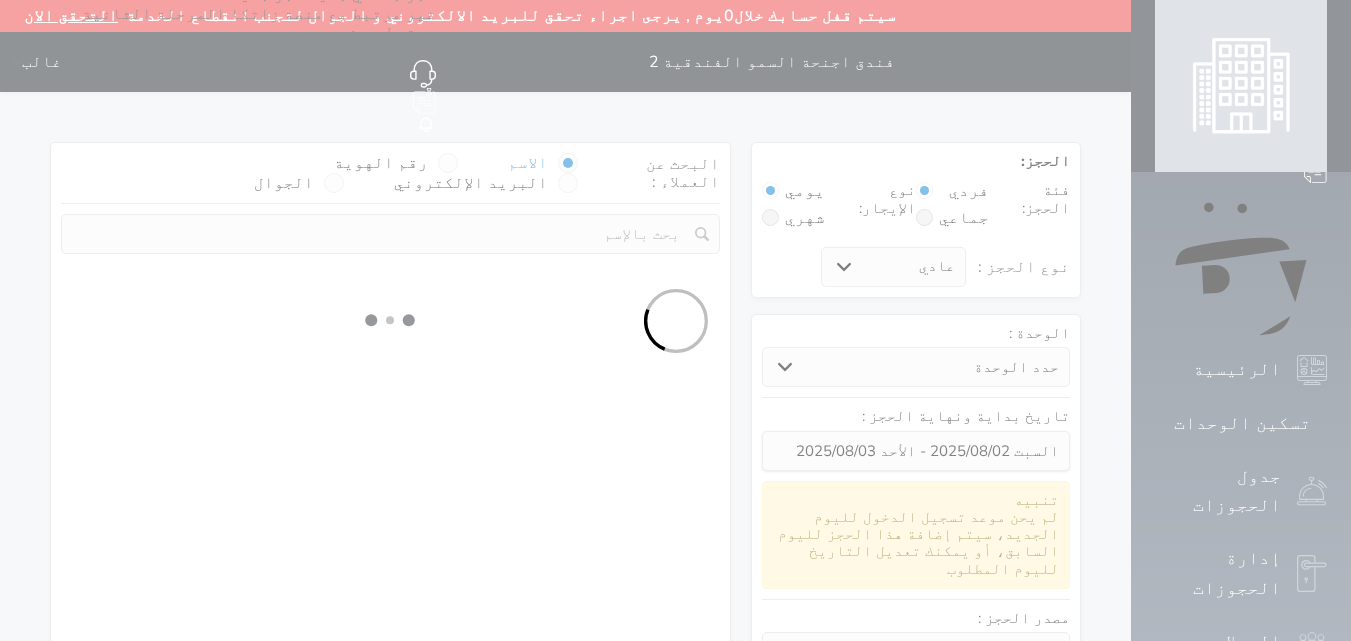 select 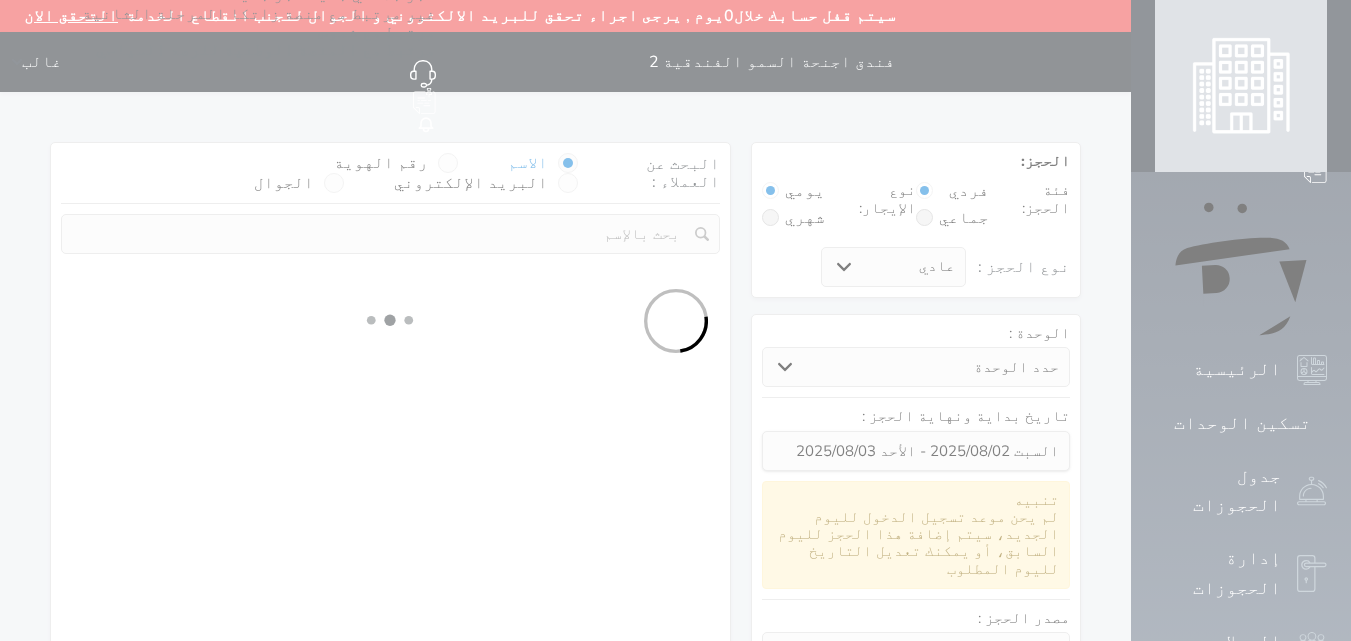 select on "7" 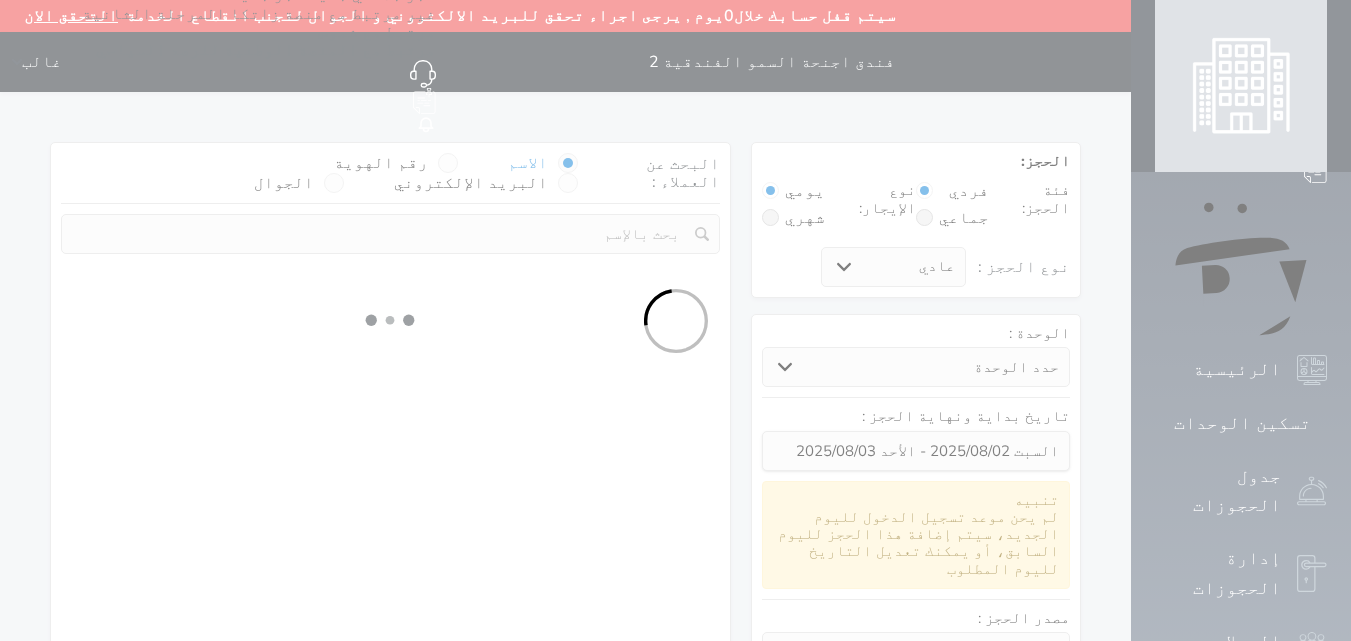 select 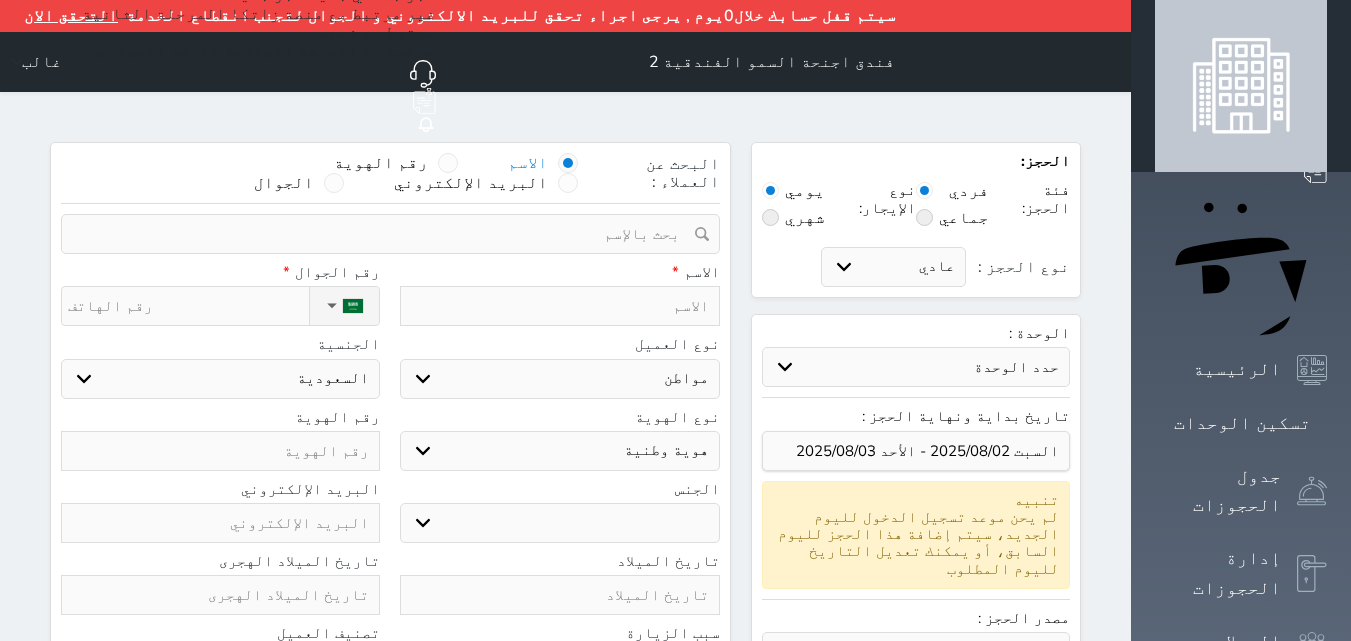 select 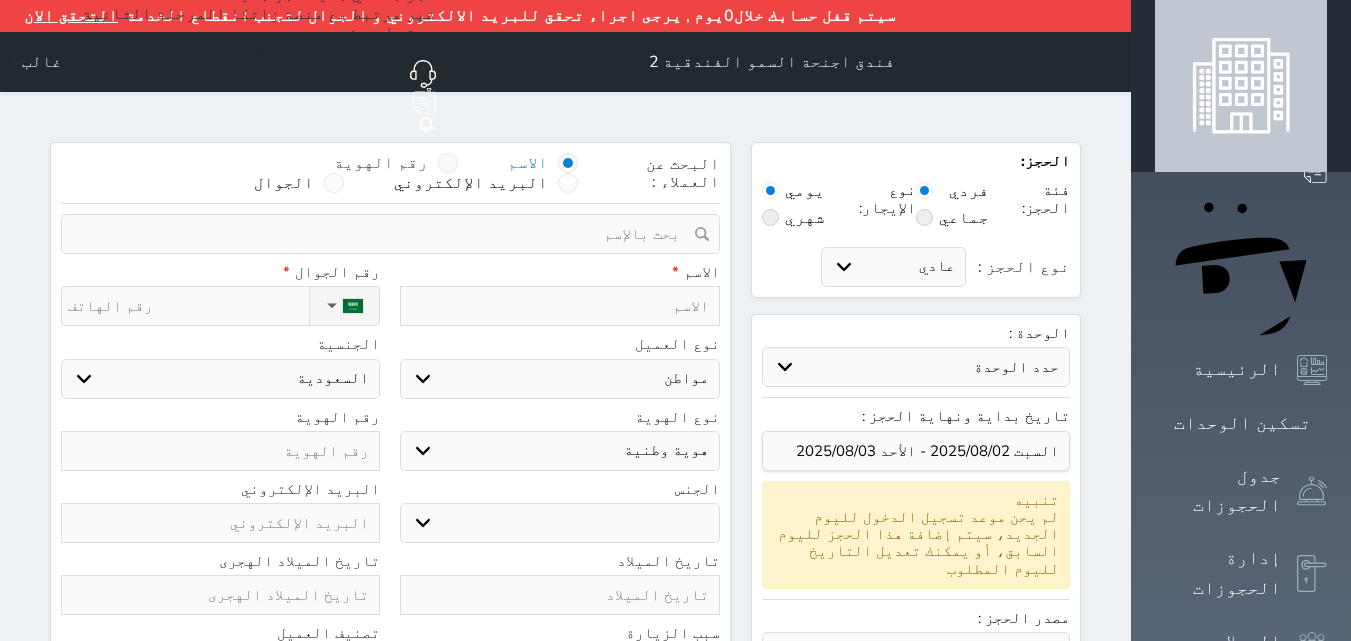 select 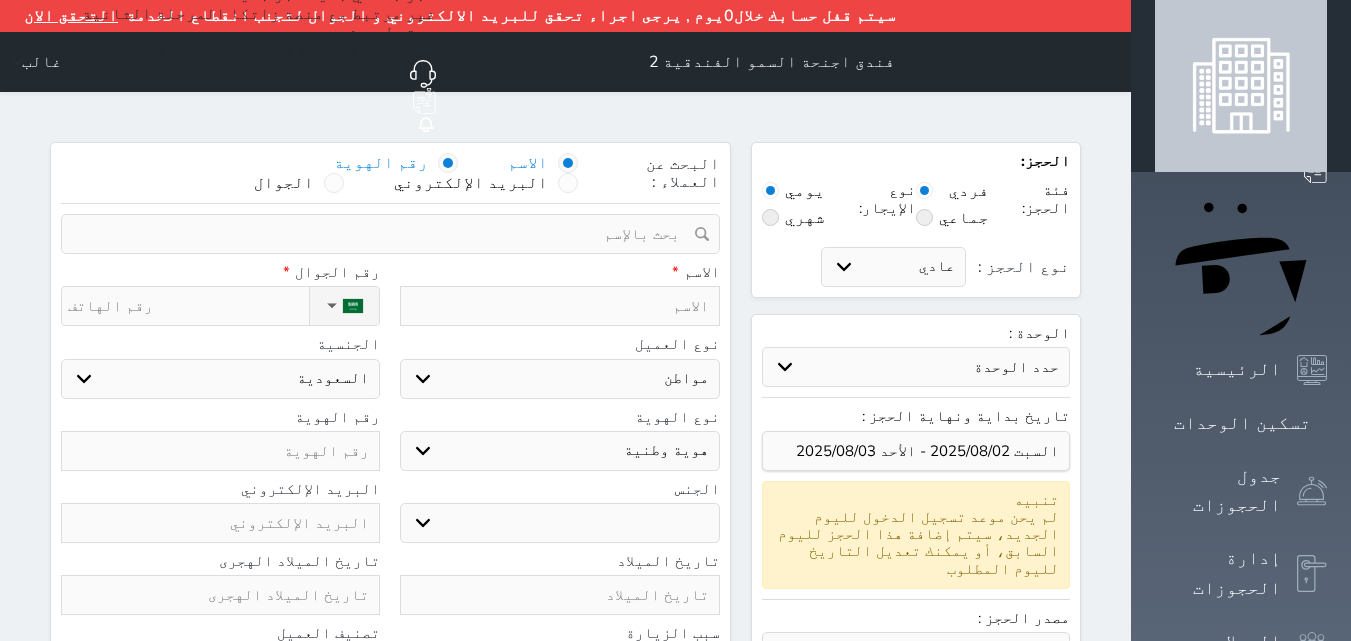 select 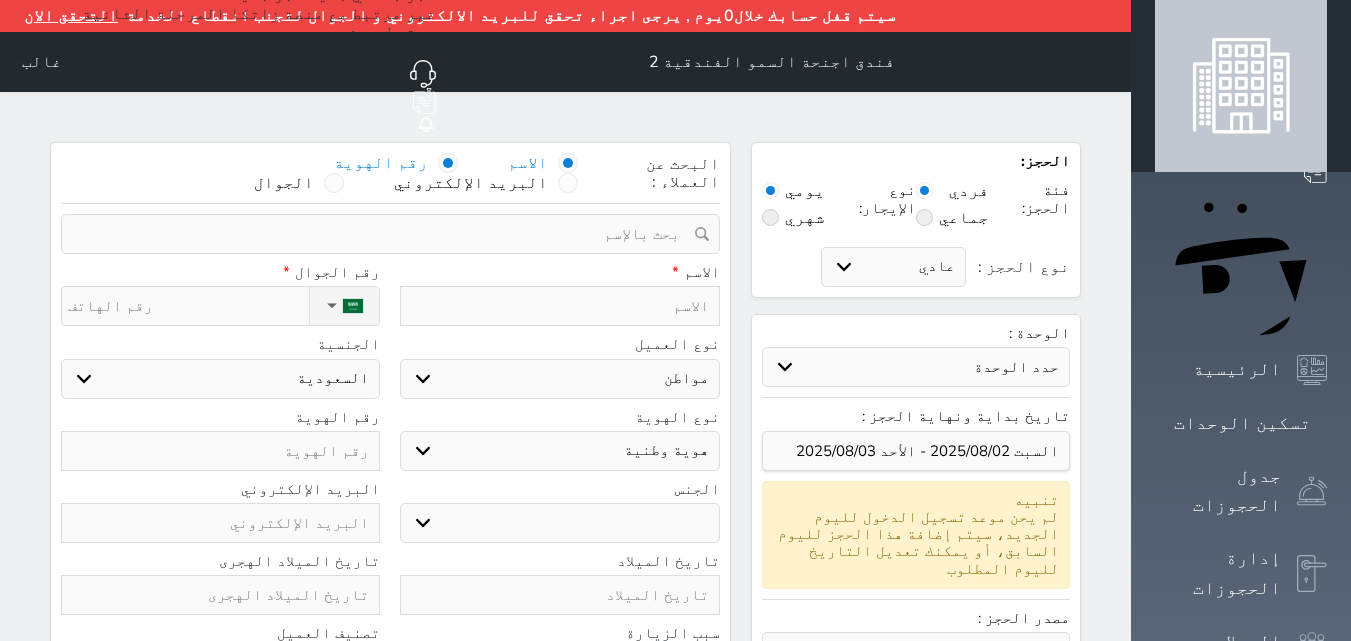 select 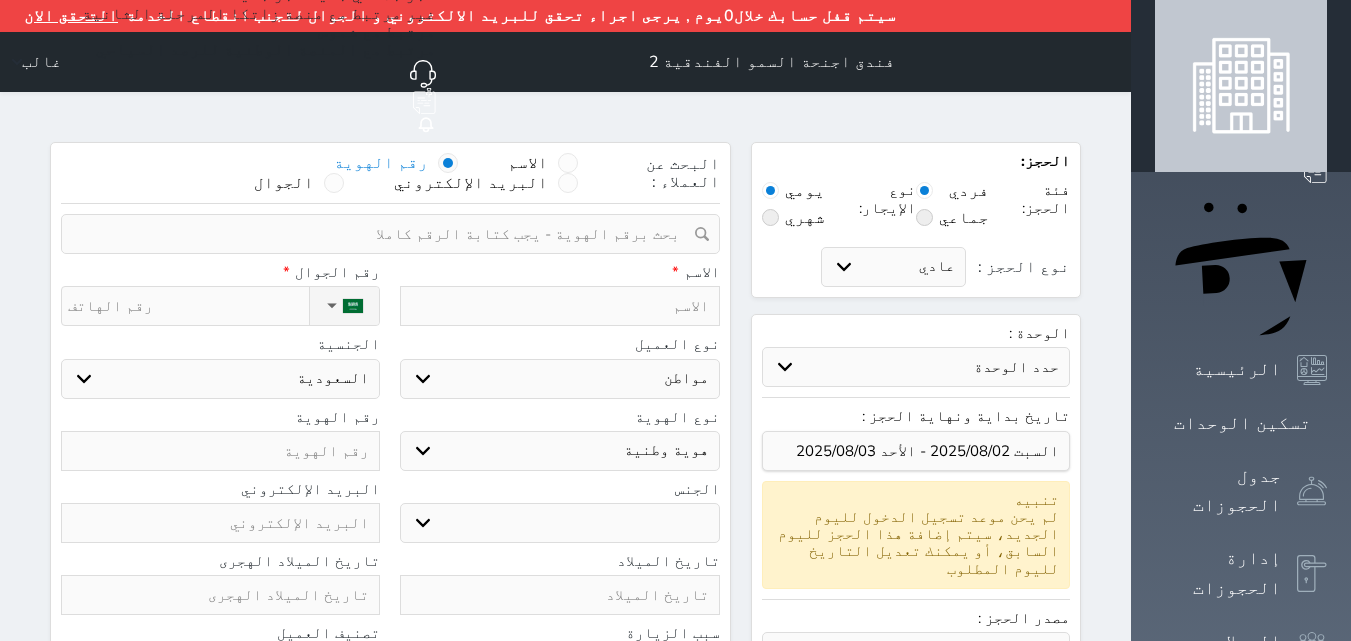 select 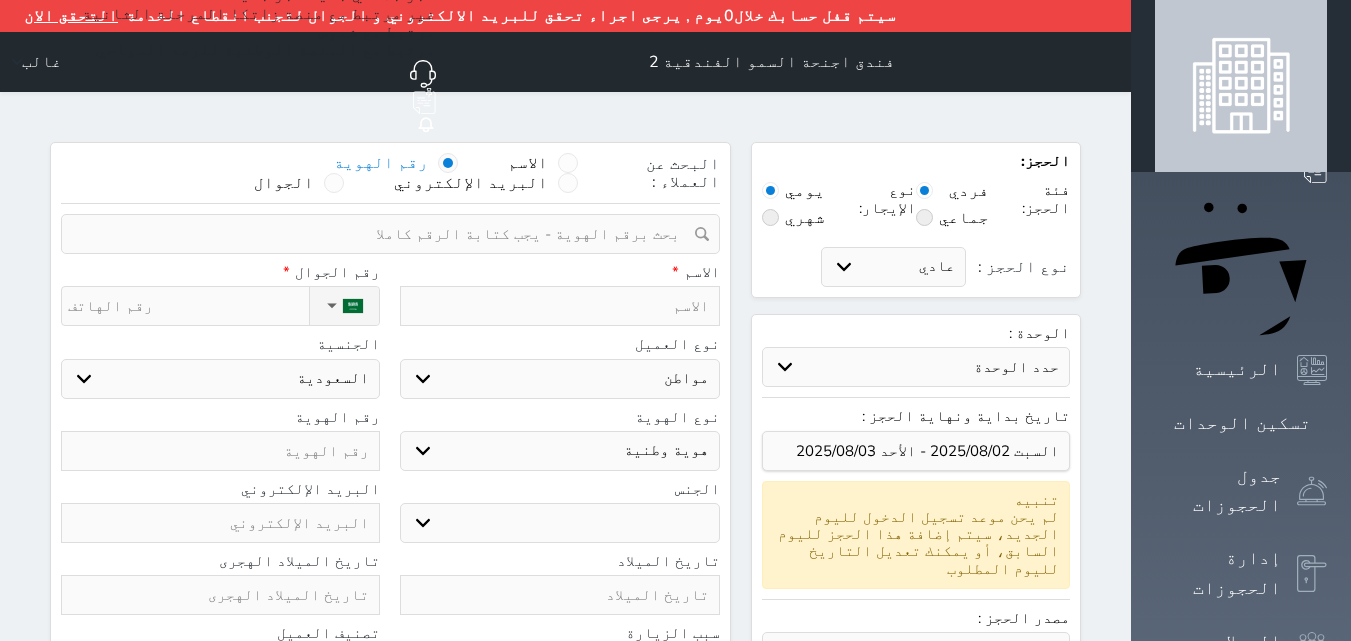 select 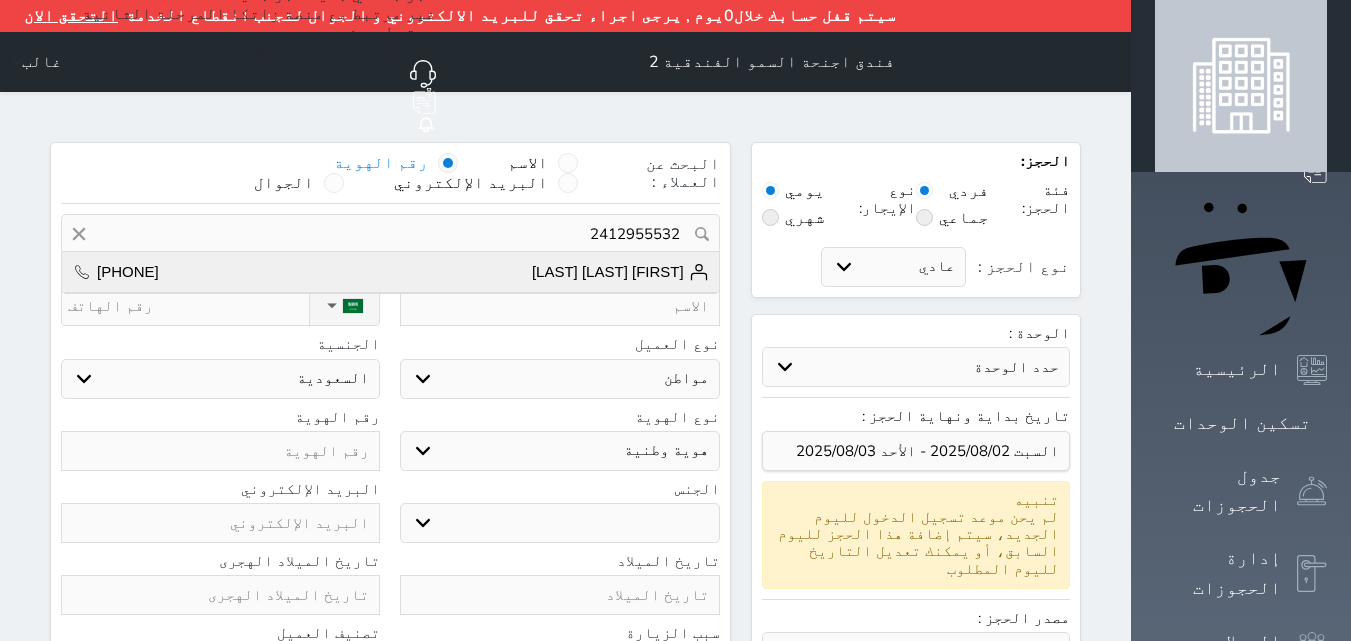 click on "[FIRST] [LAST] [LAST]" at bounding box center [620, 272] 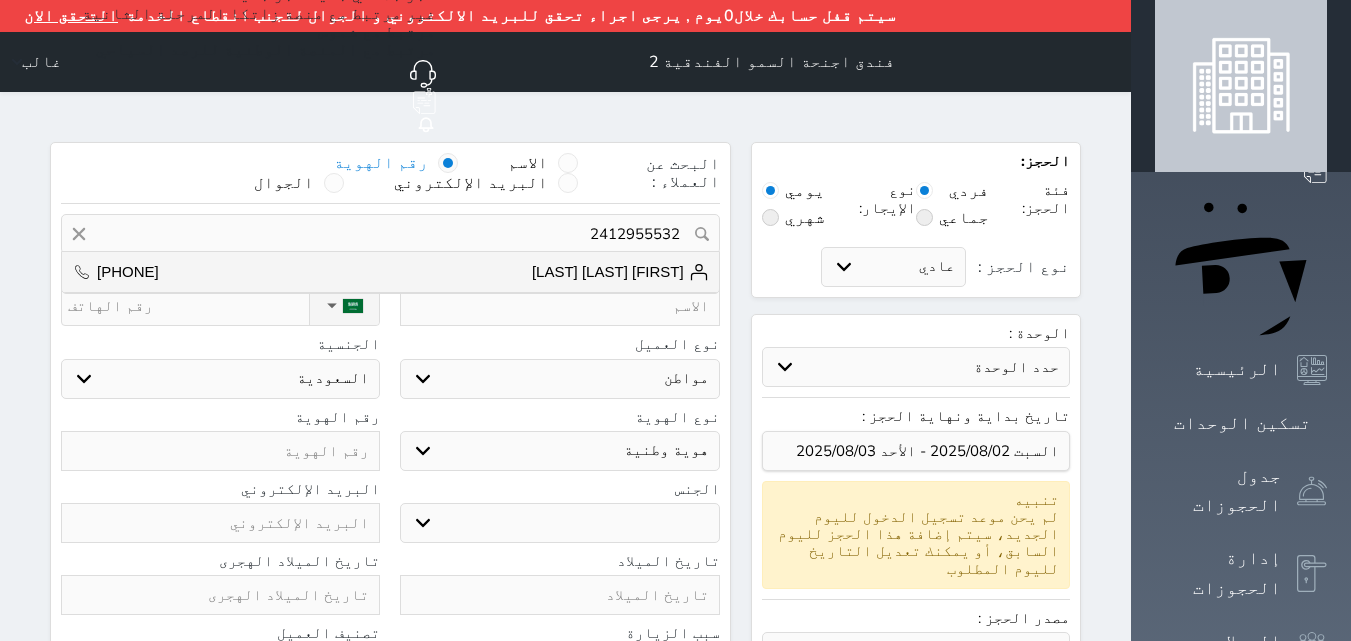 type on "[FIRST] [LAST] [LAST]  ||  [PHONE]" 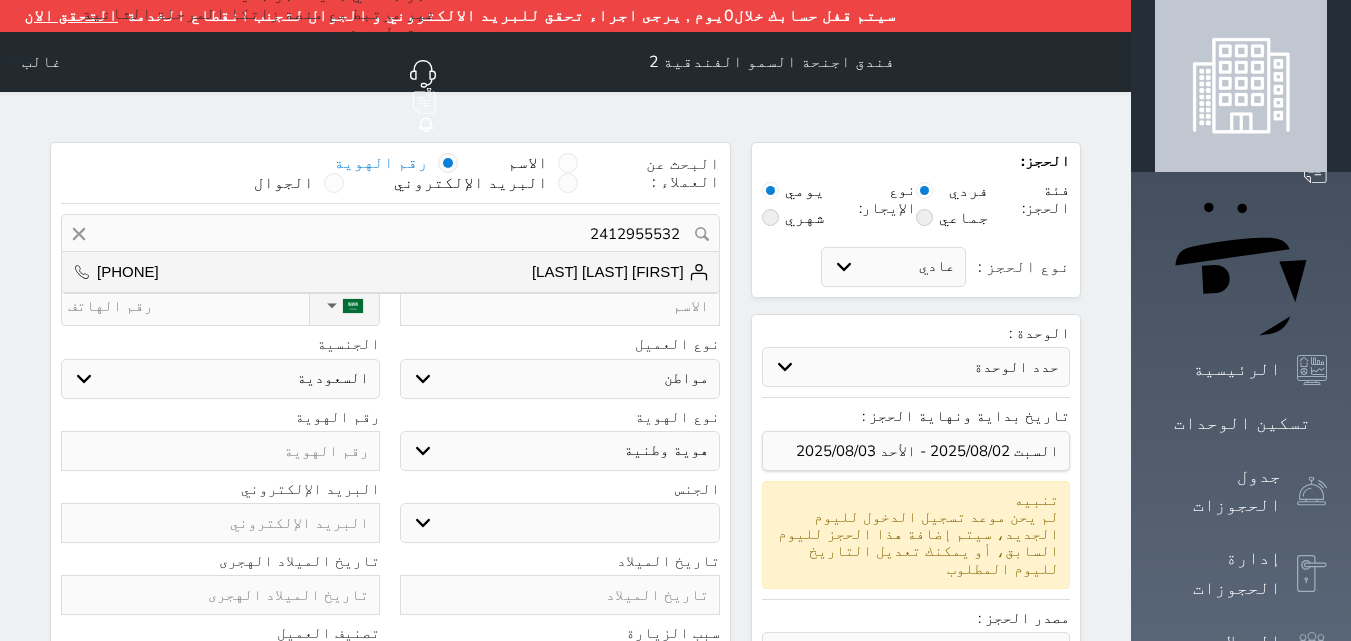 type on "[FIRST] [LAST] [LAST]" 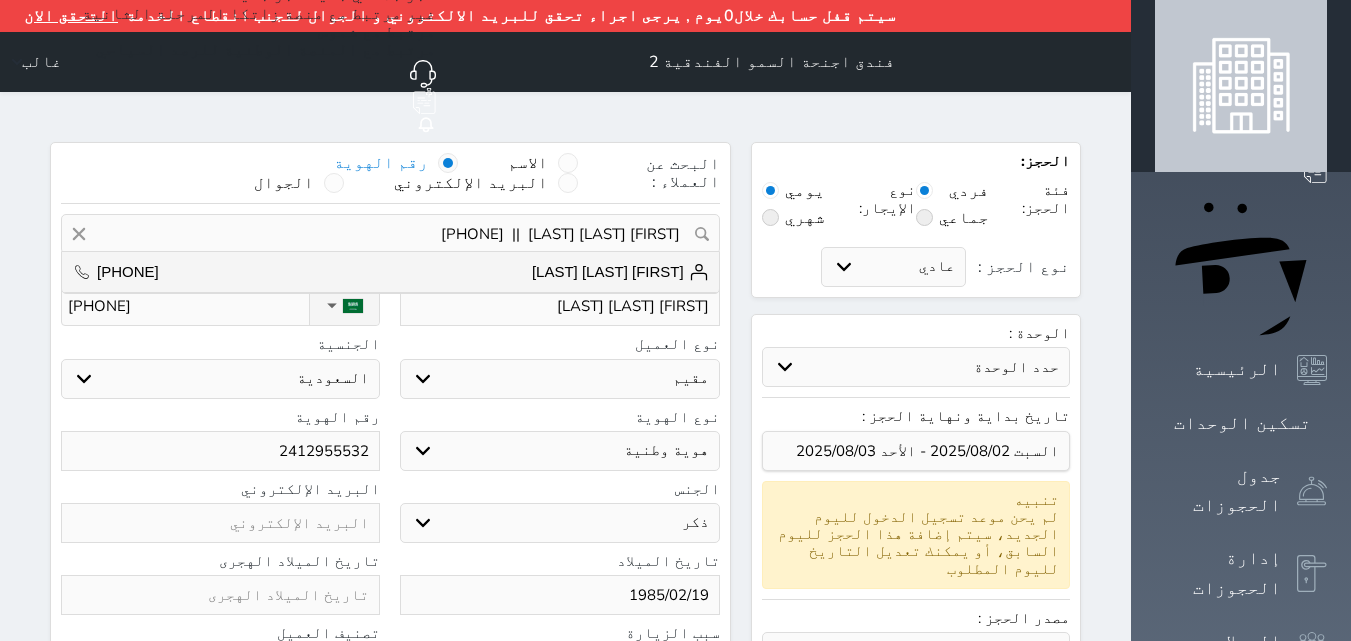 select on "204" 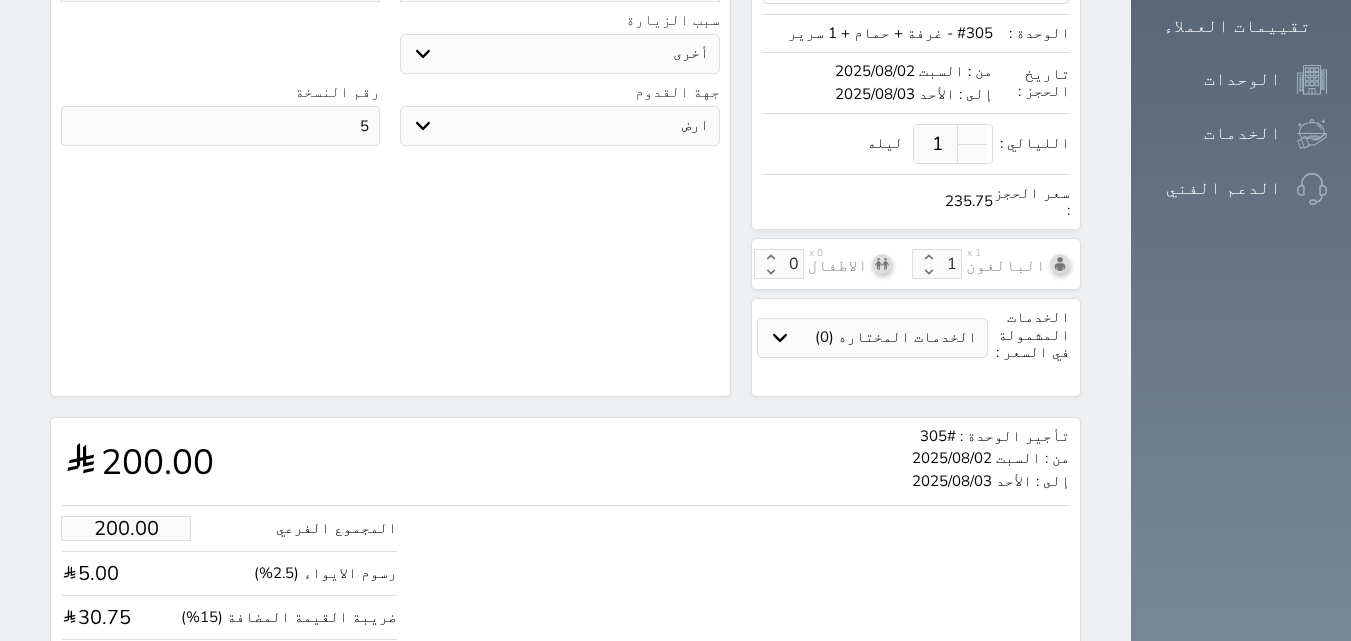 scroll, scrollTop: 700, scrollLeft: 0, axis: vertical 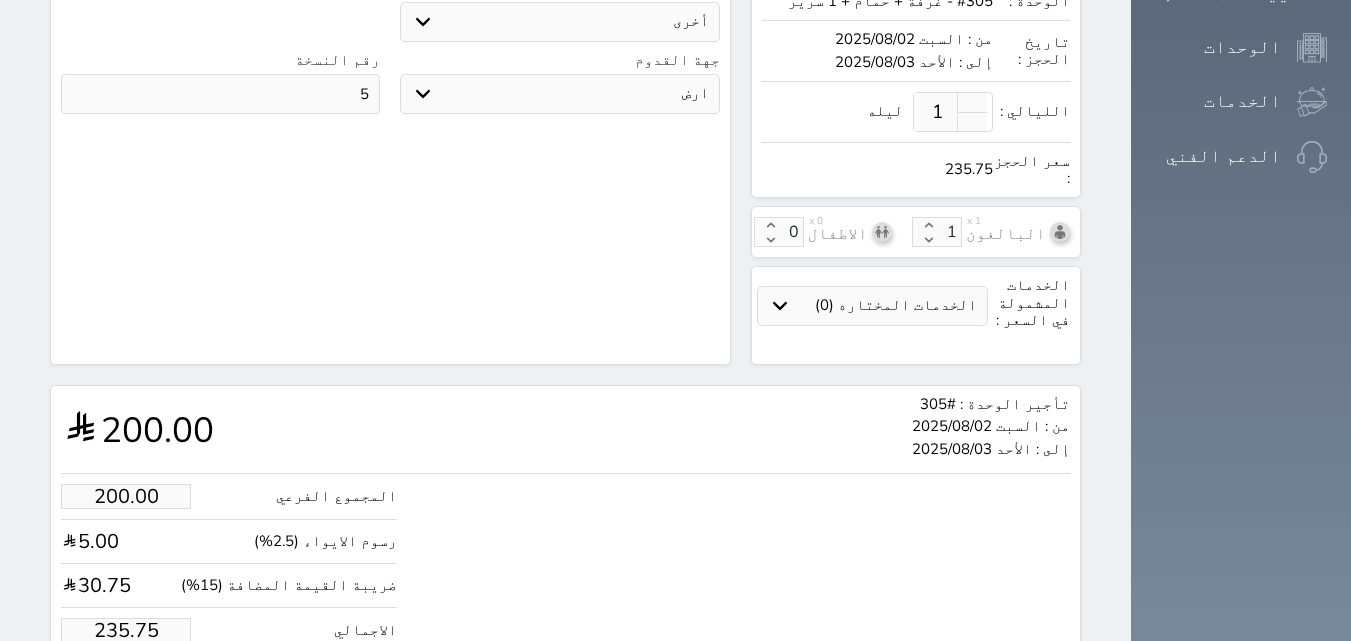 drag, startPoint x: 129, startPoint y: 542, endPoint x: 0, endPoint y: 554, distance: 129.55693 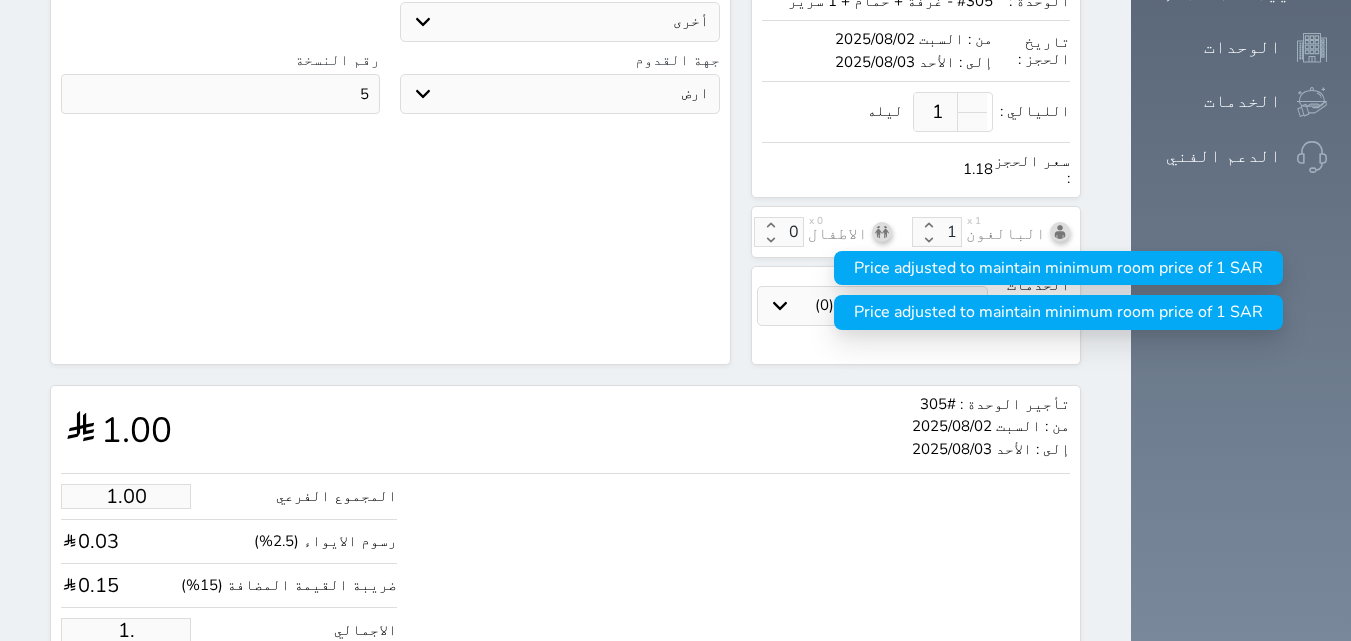 type on "1" 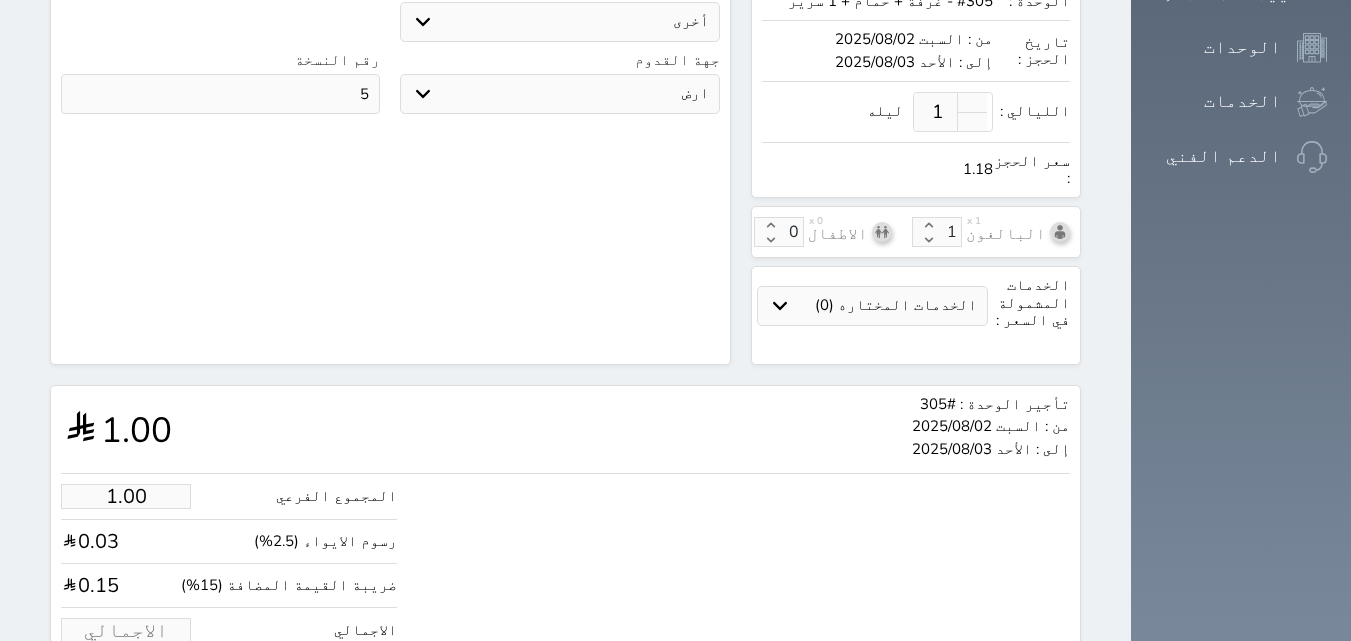 type on "1" 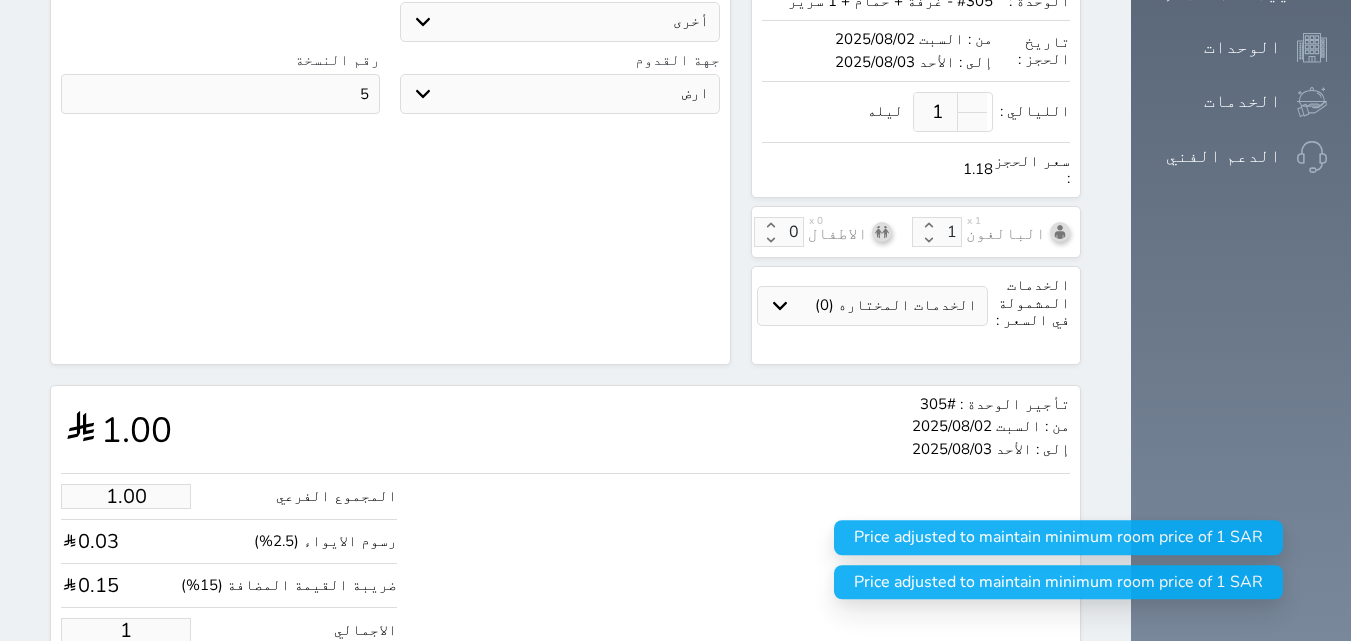 type on "12.73" 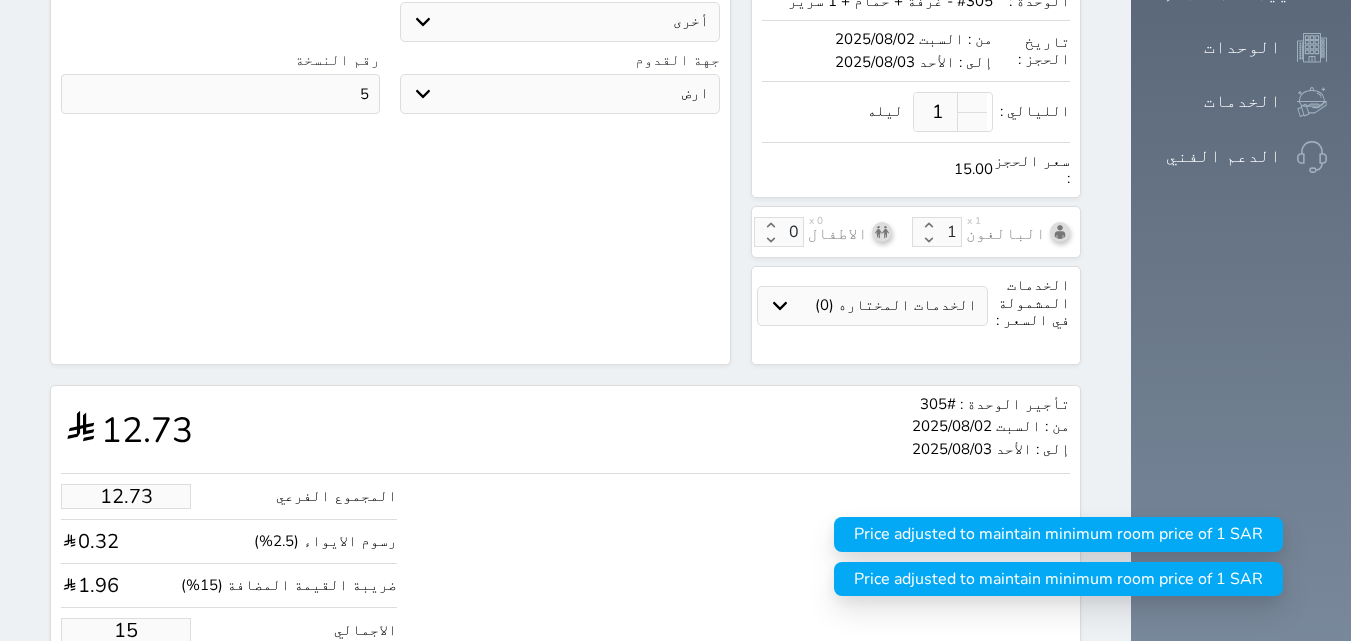 type on "127.25" 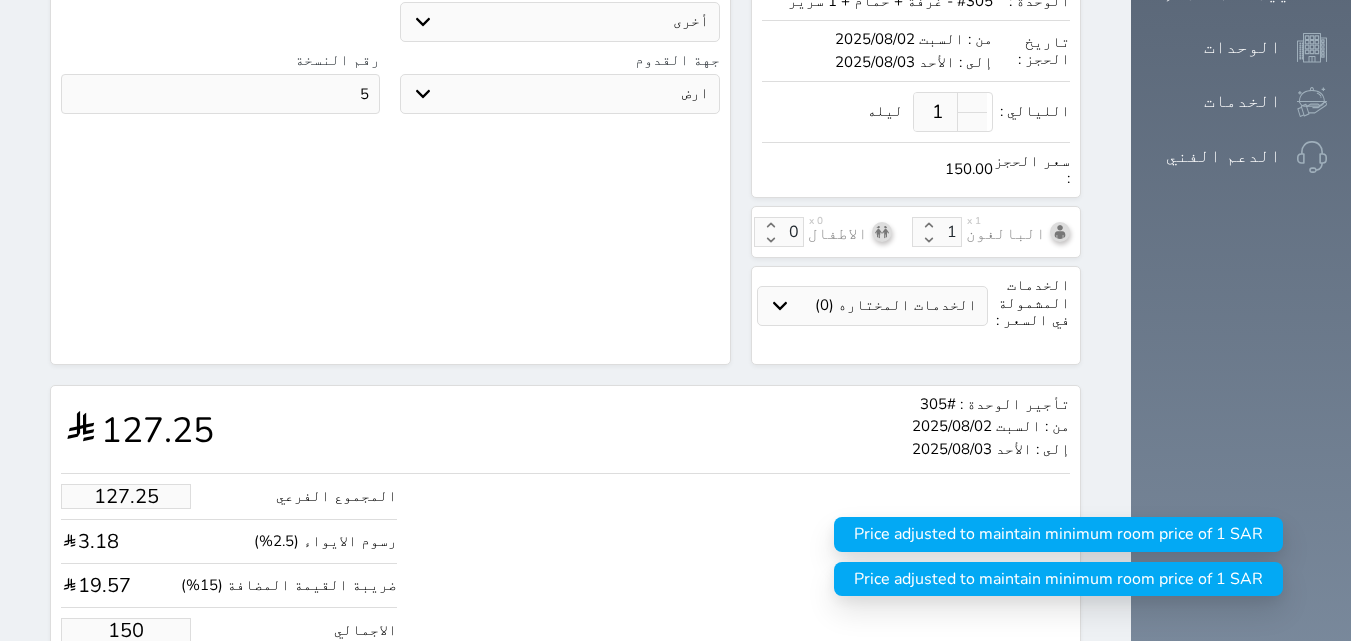 type on "150.00" 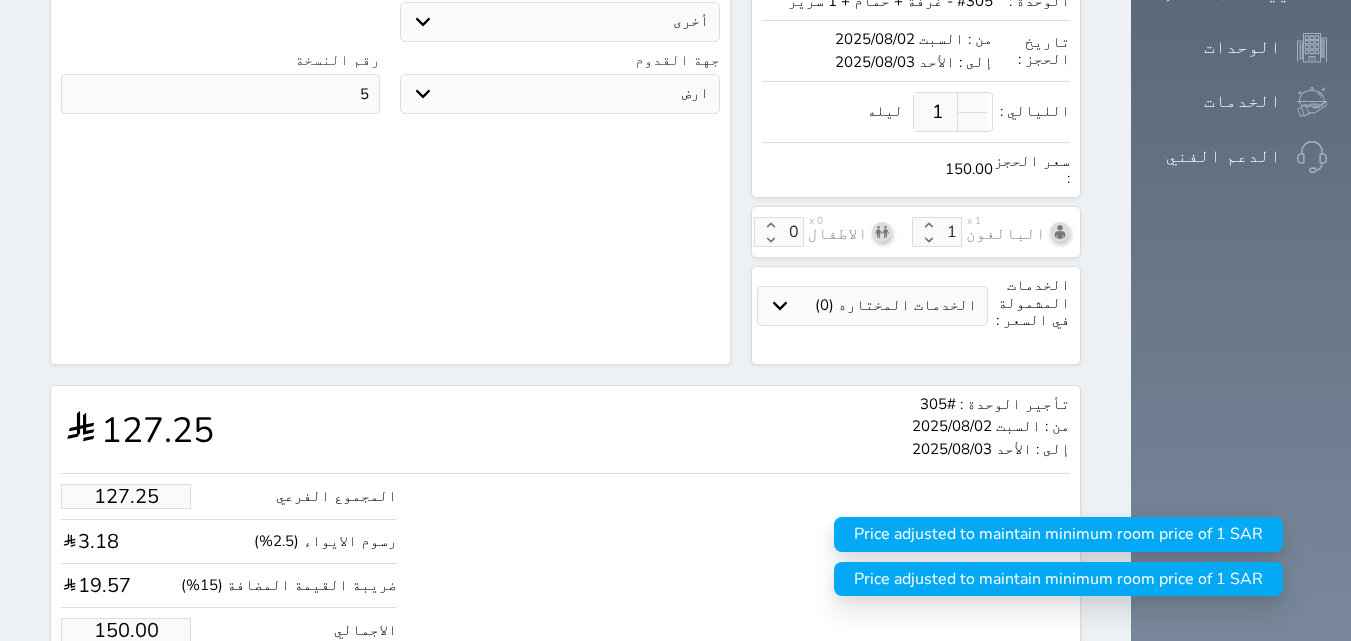 click on "حجز" at bounding box center [149, 691] 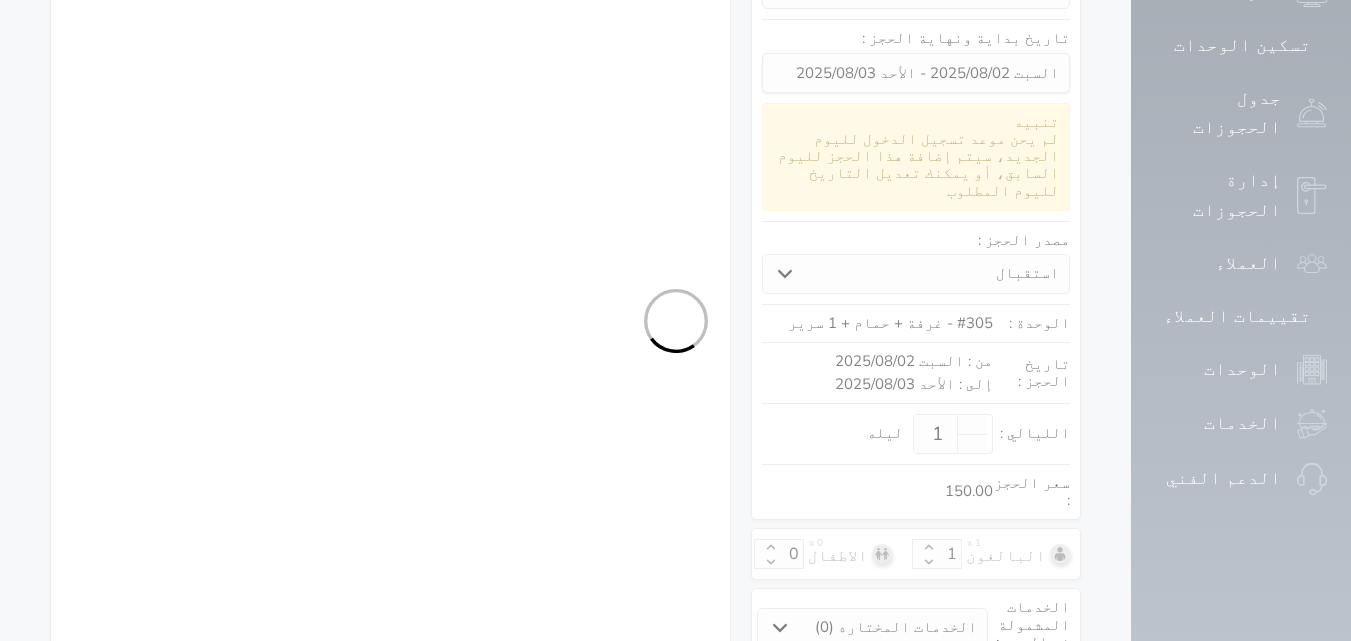 select on "4" 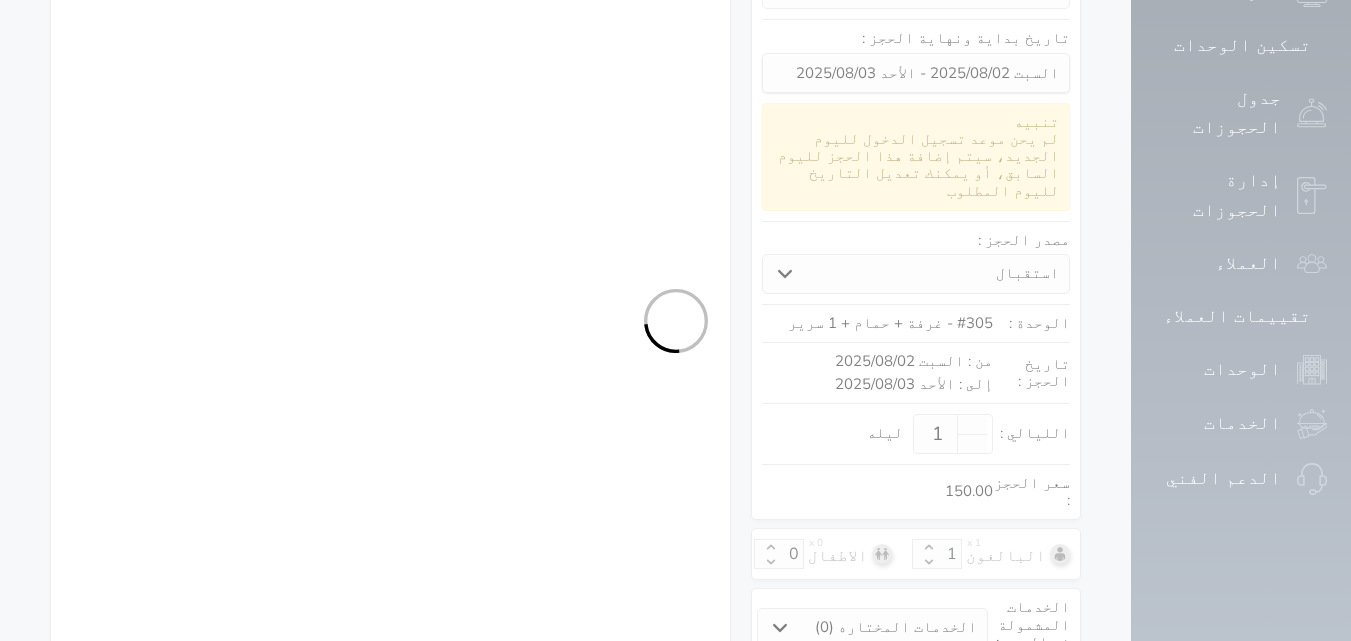 select on "204" 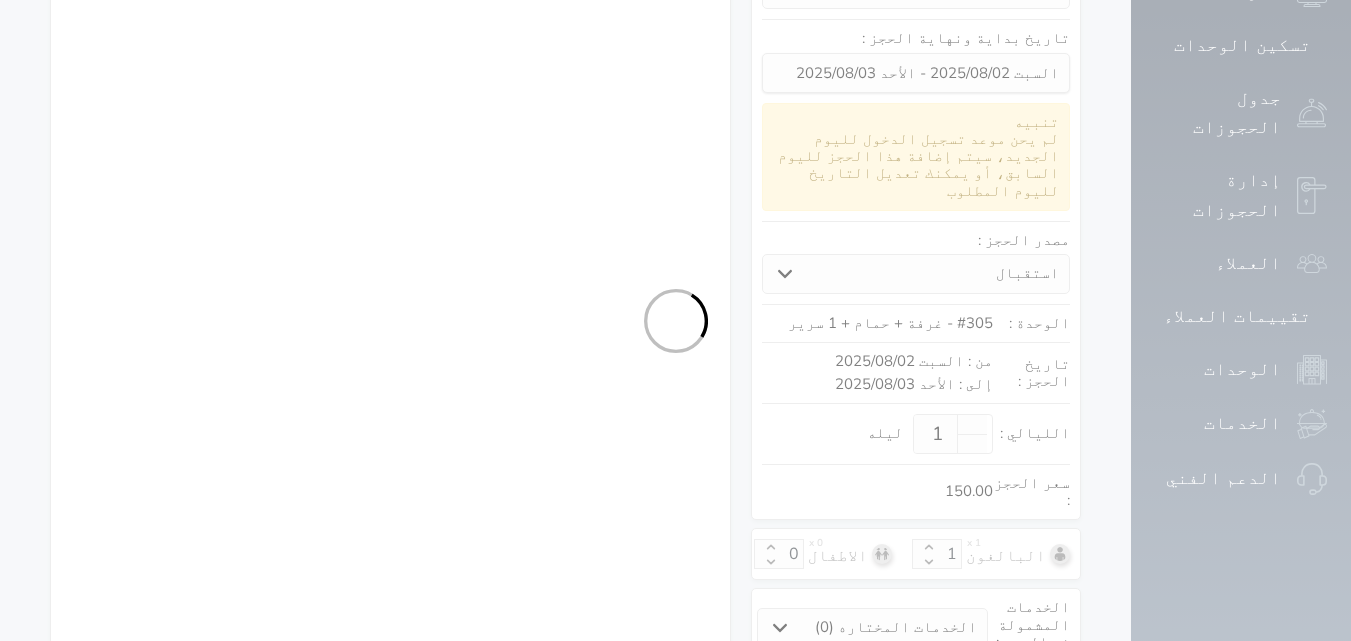 select on "4" 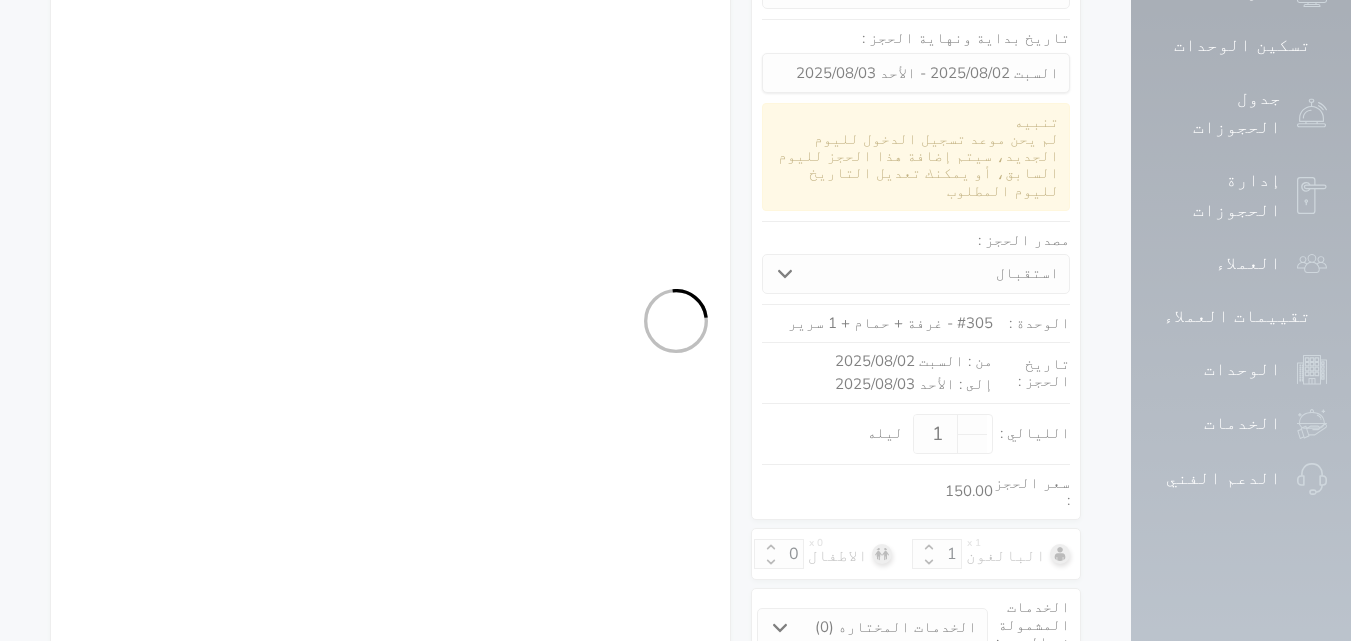 select on "7" 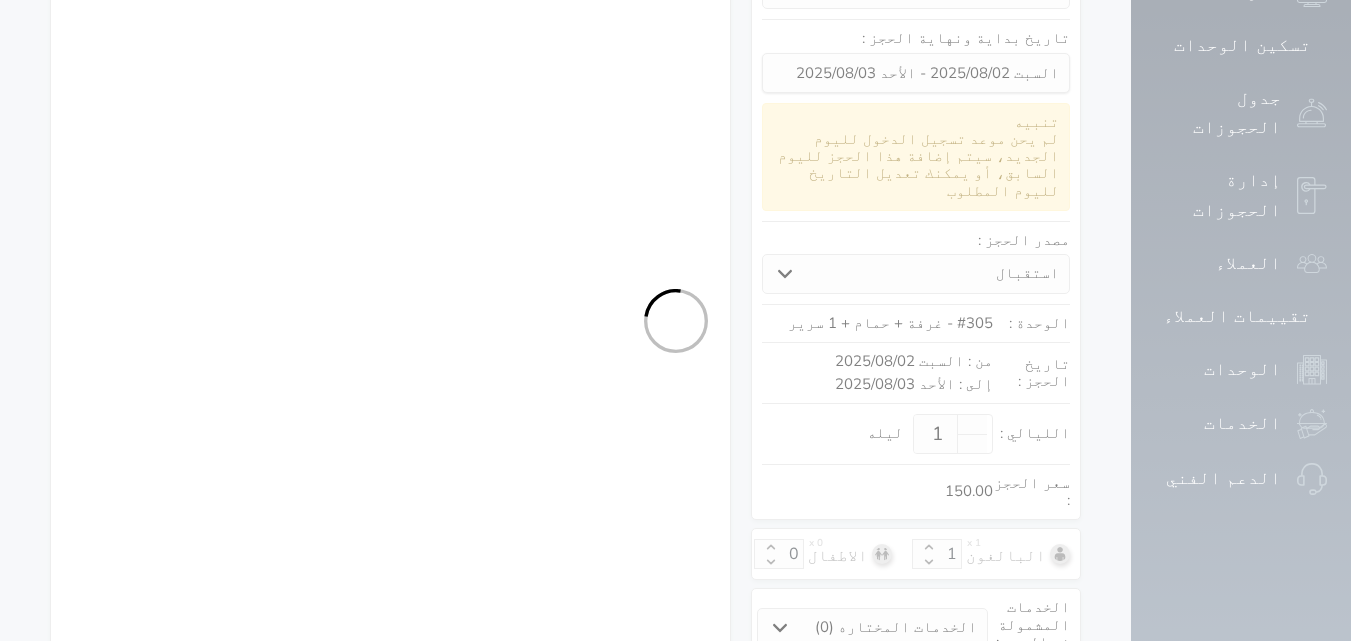 select on "9" 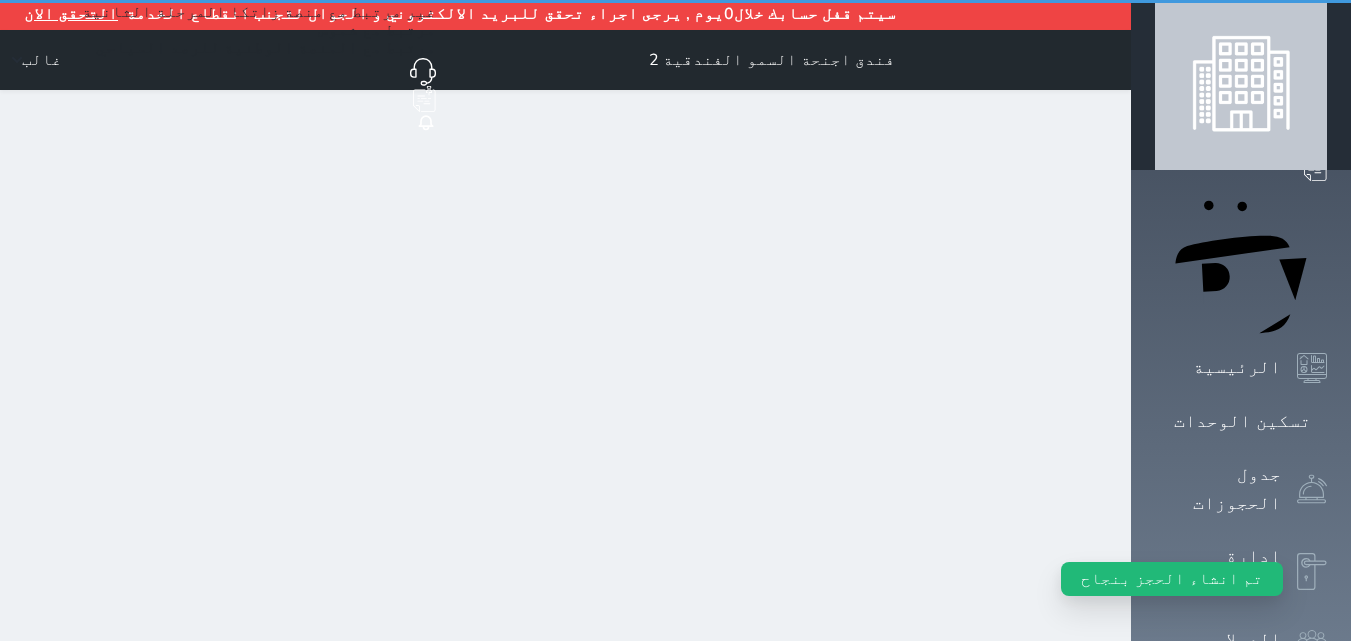 scroll, scrollTop: 0, scrollLeft: 0, axis: both 